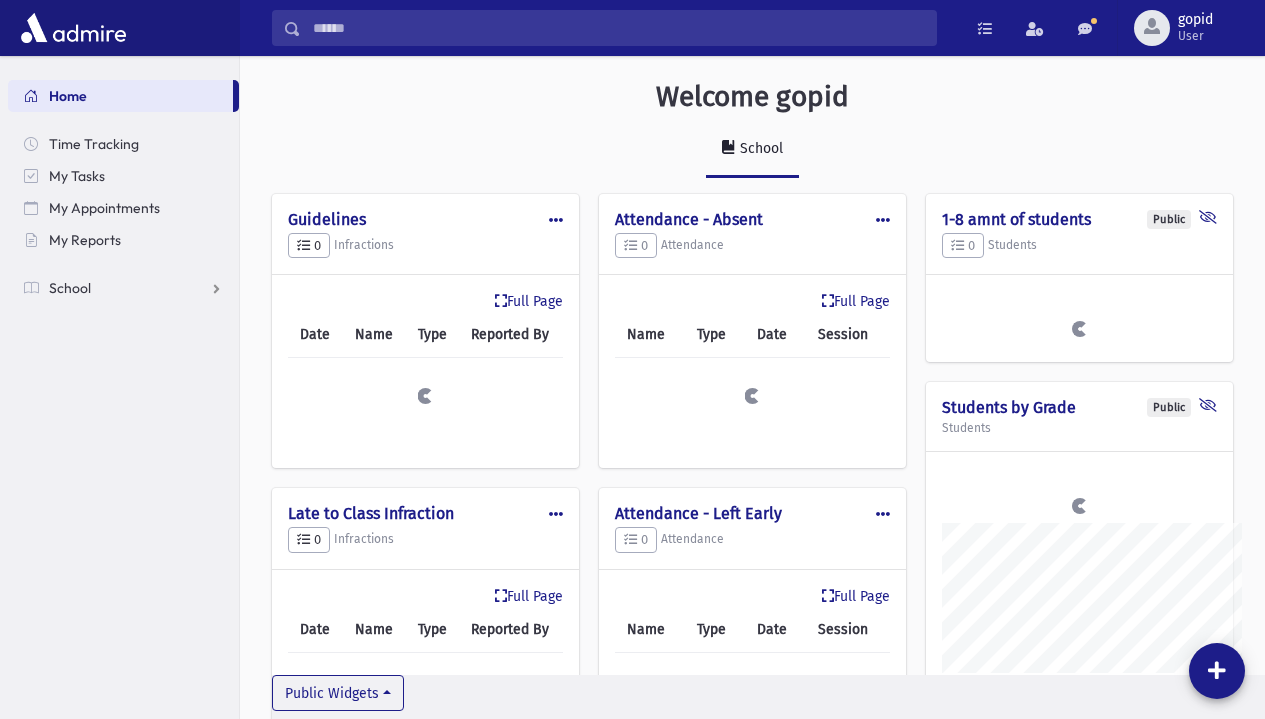 scroll, scrollTop: 0, scrollLeft: 0, axis: both 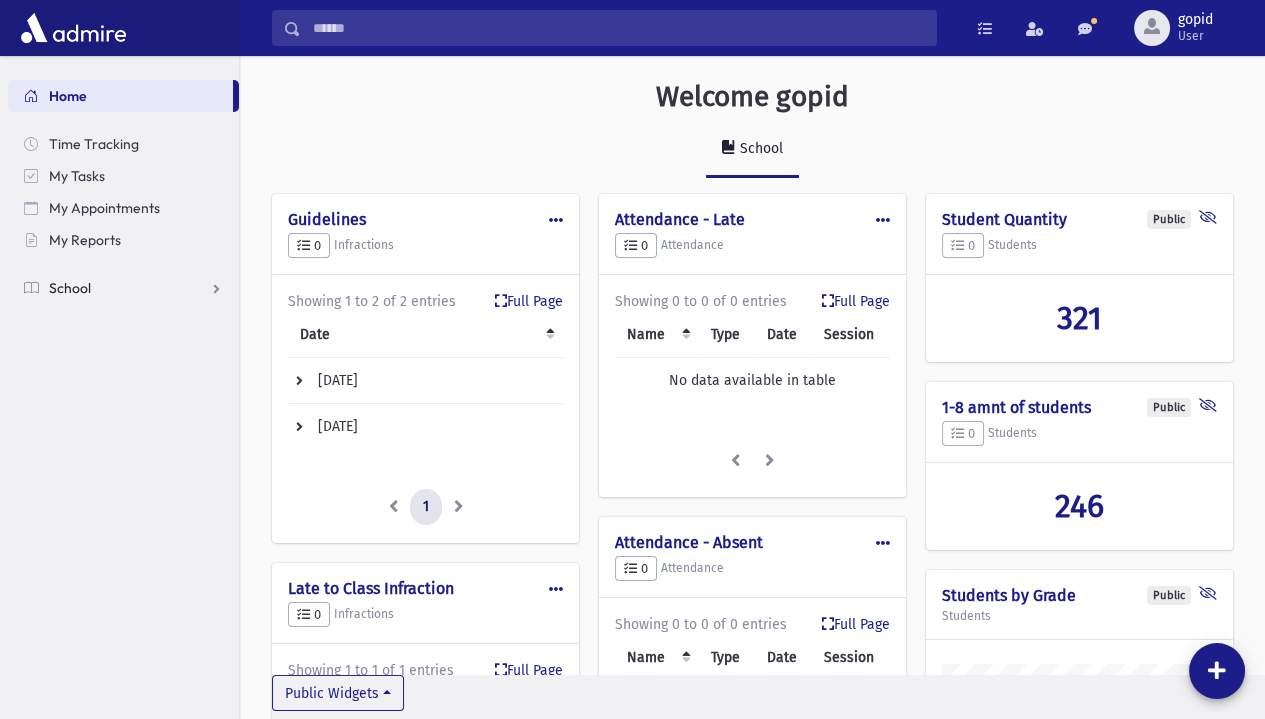 click on "School" at bounding box center (70, 288) 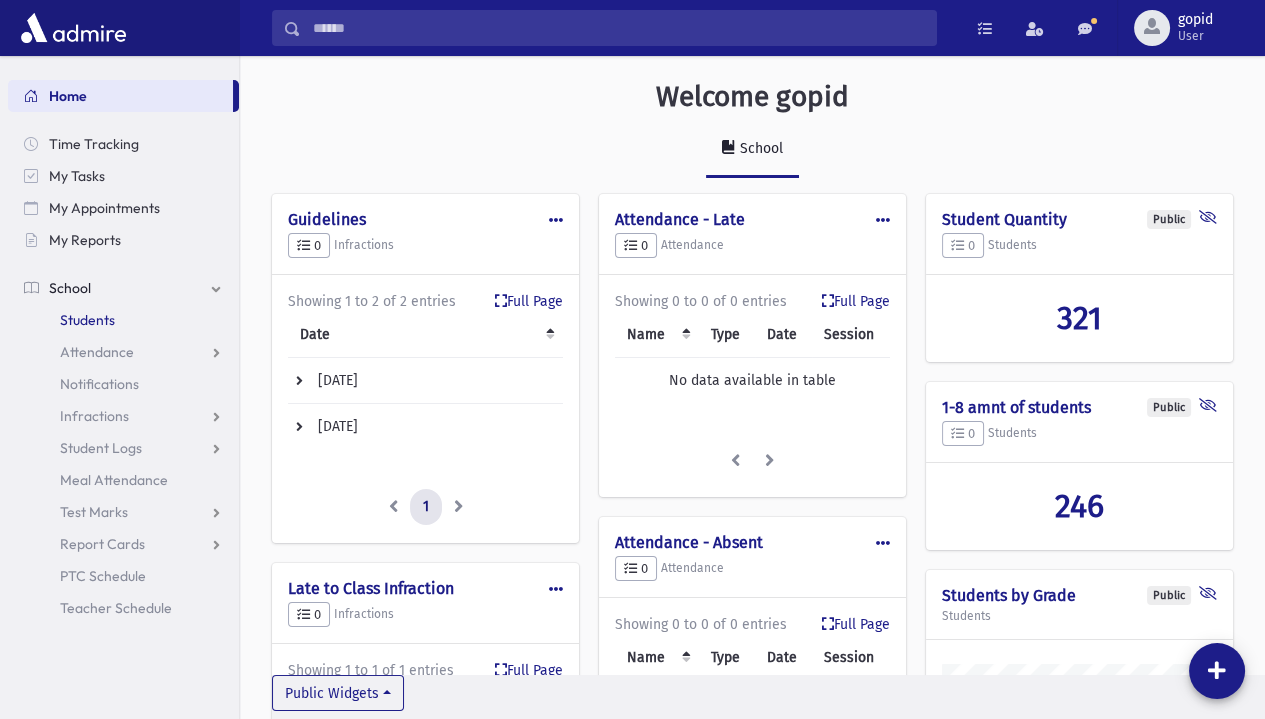click on "Students" at bounding box center [87, 320] 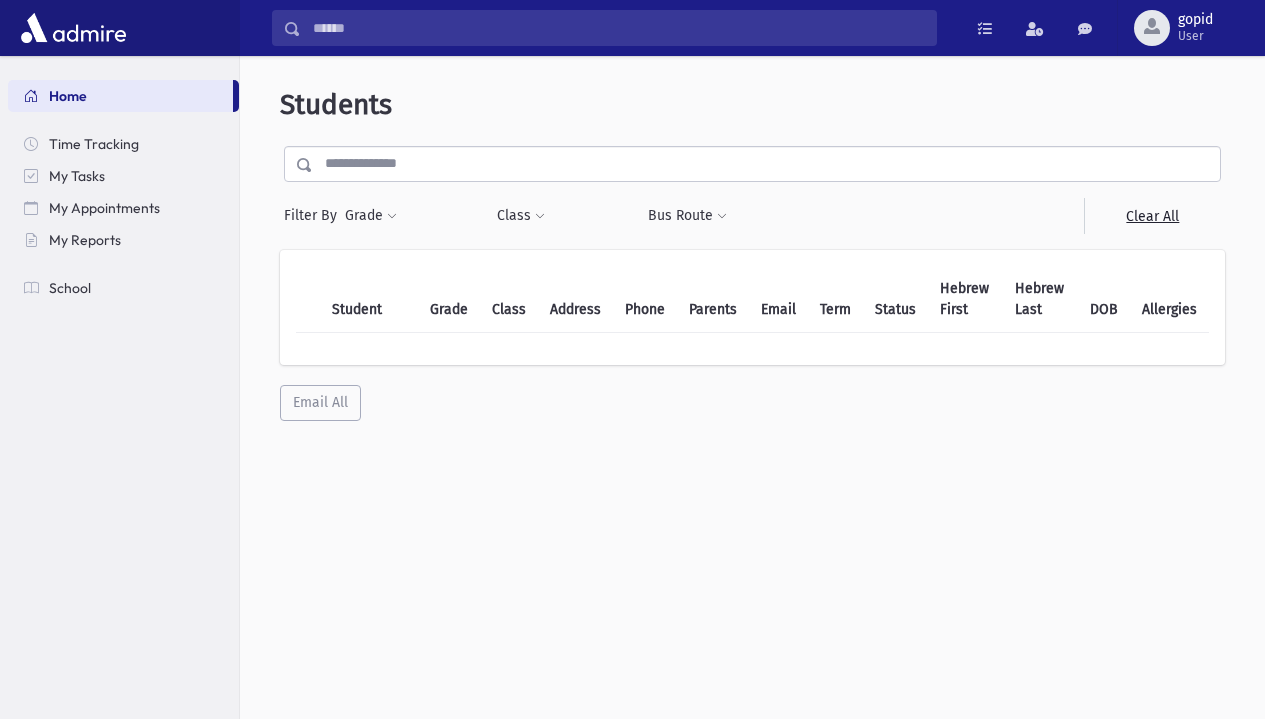 scroll, scrollTop: 0, scrollLeft: 0, axis: both 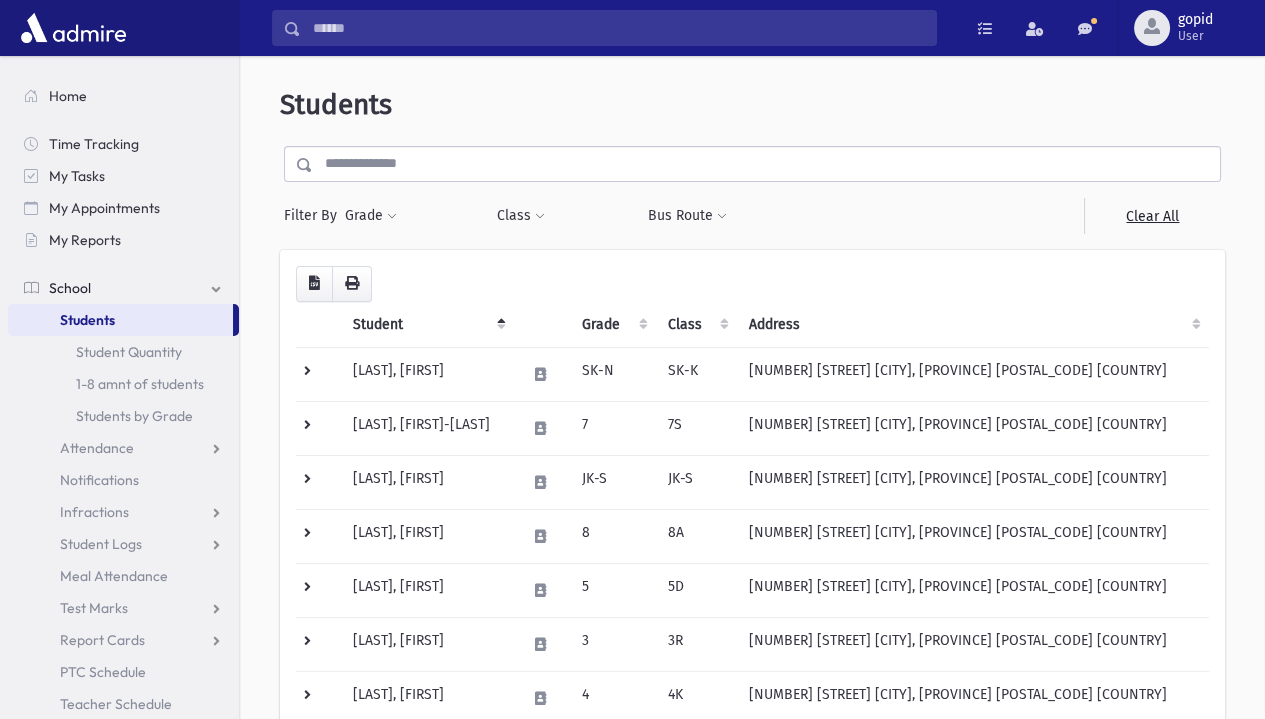 click at bounding box center [318, 374] 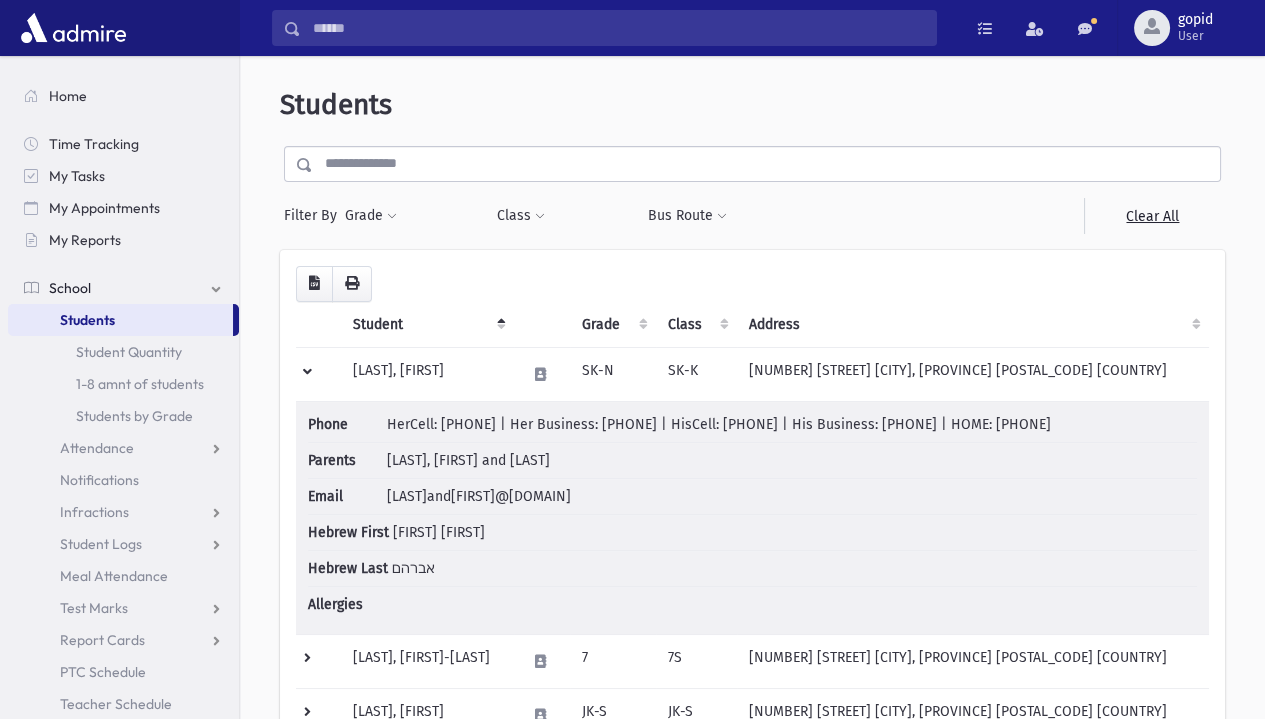 click at bounding box center [318, 374] 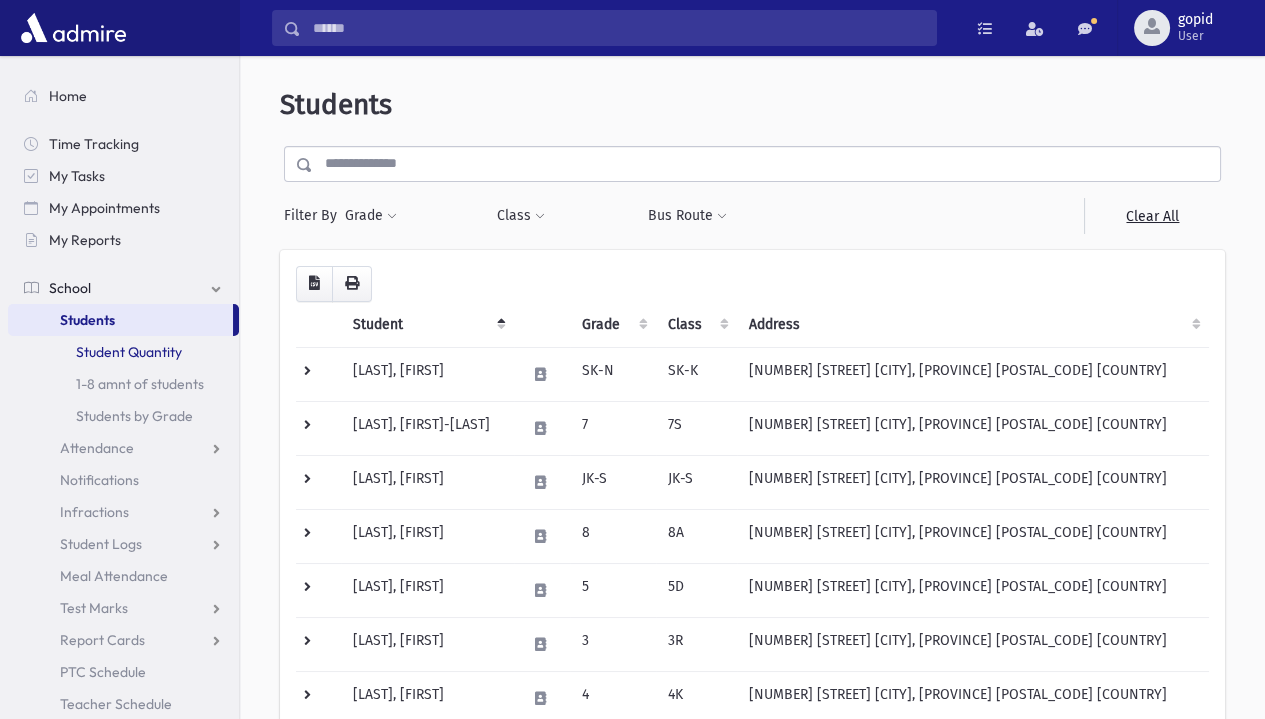 click on "Student Quantity" at bounding box center (123, 352) 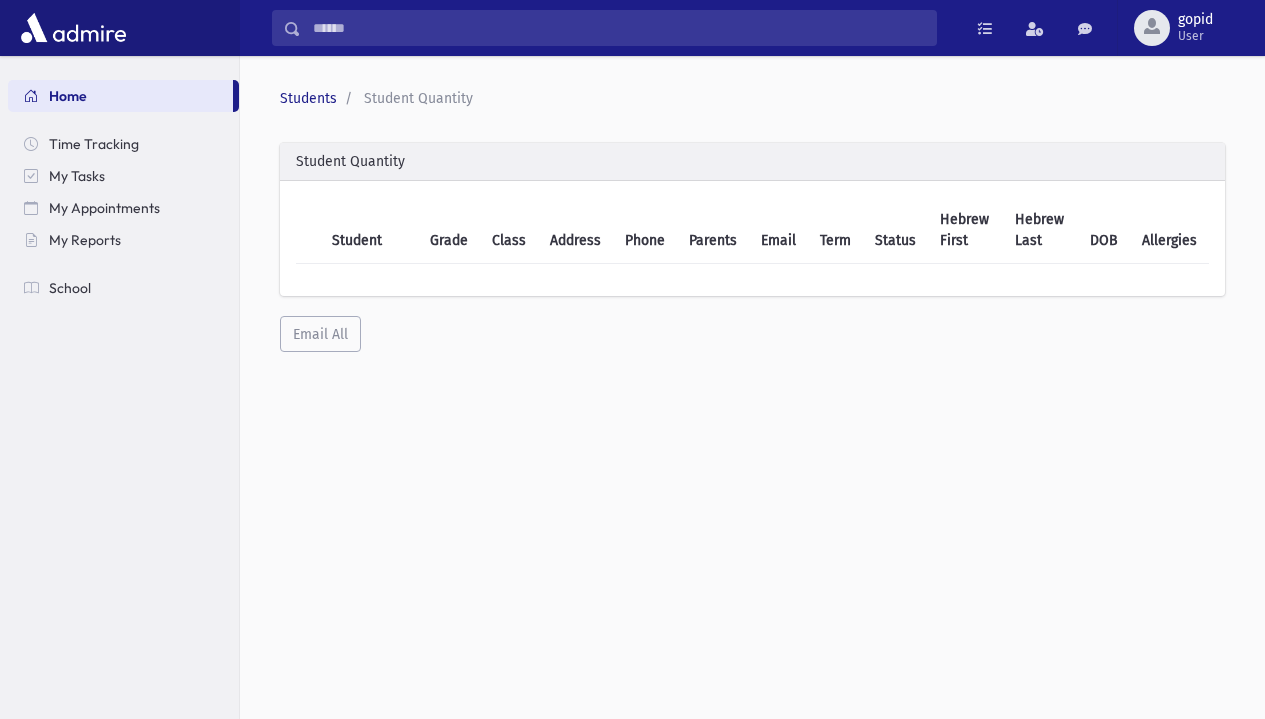 scroll, scrollTop: 0, scrollLeft: 0, axis: both 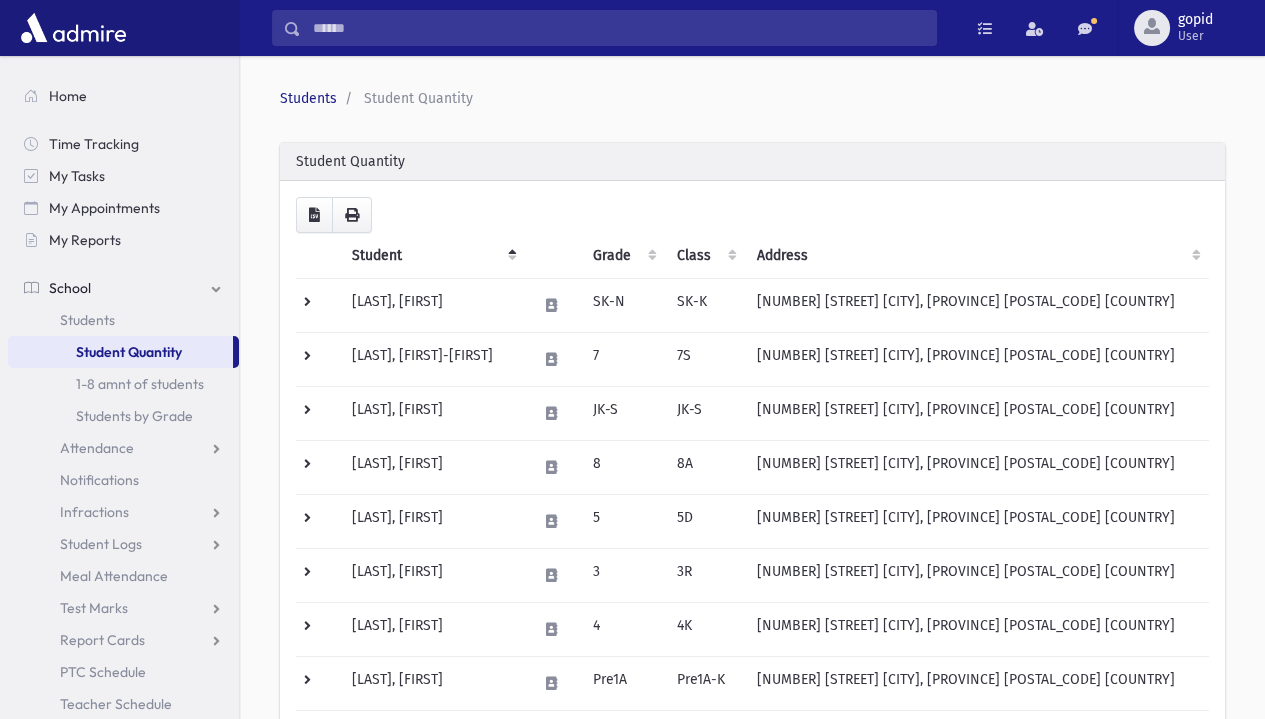 click on "Grade" at bounding box center (623, 256) 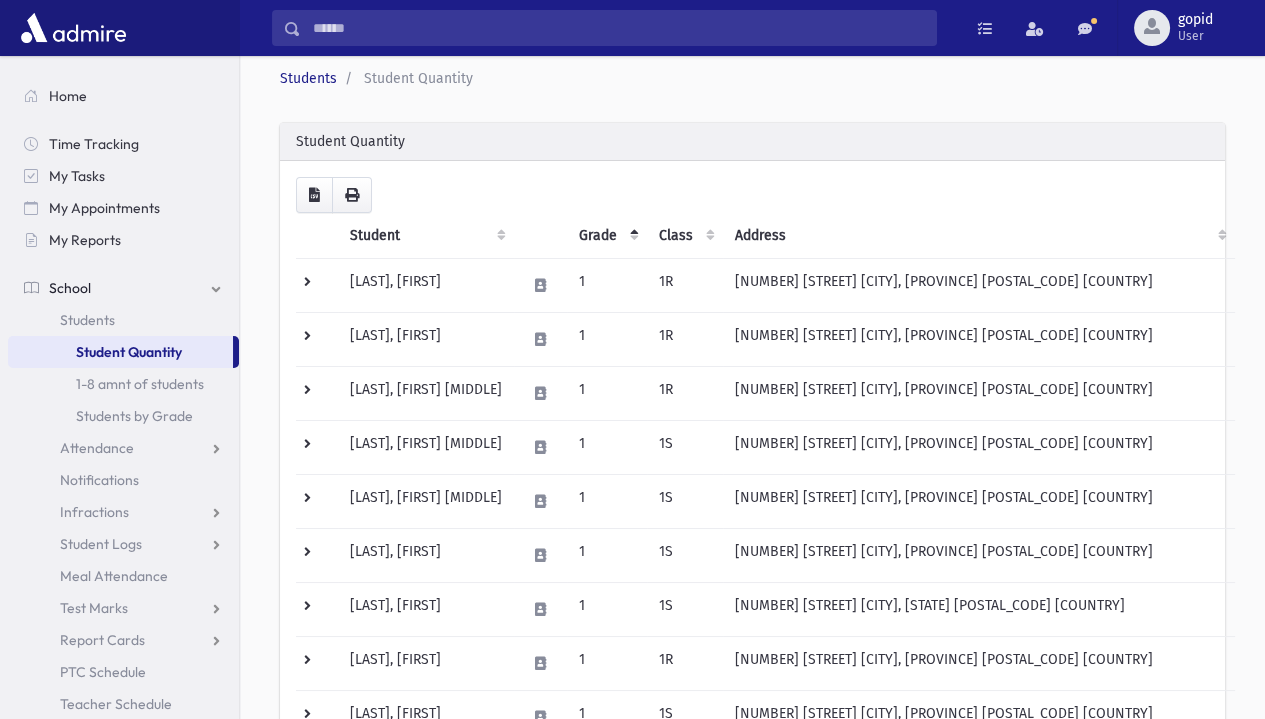 scroll, scrollTop: 18, scrollLeft: 0, axis: vertical 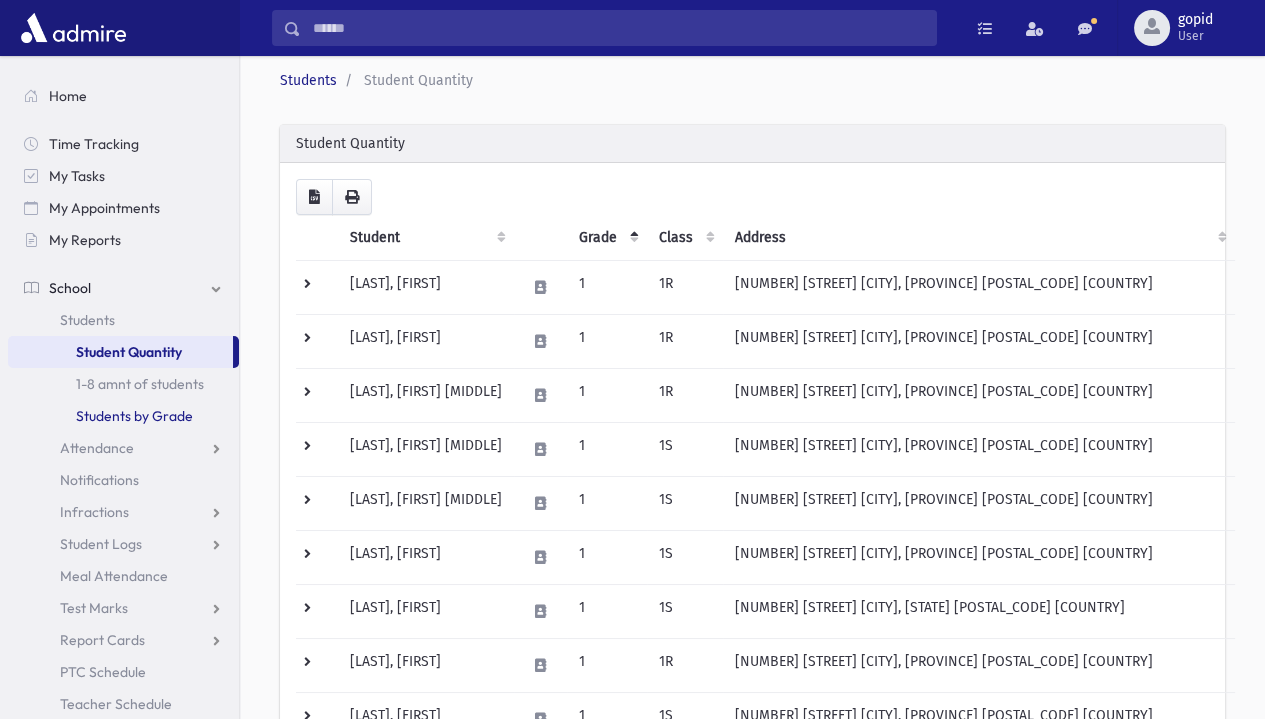 click on "Students by Grade" at bounding box center (123, 416) 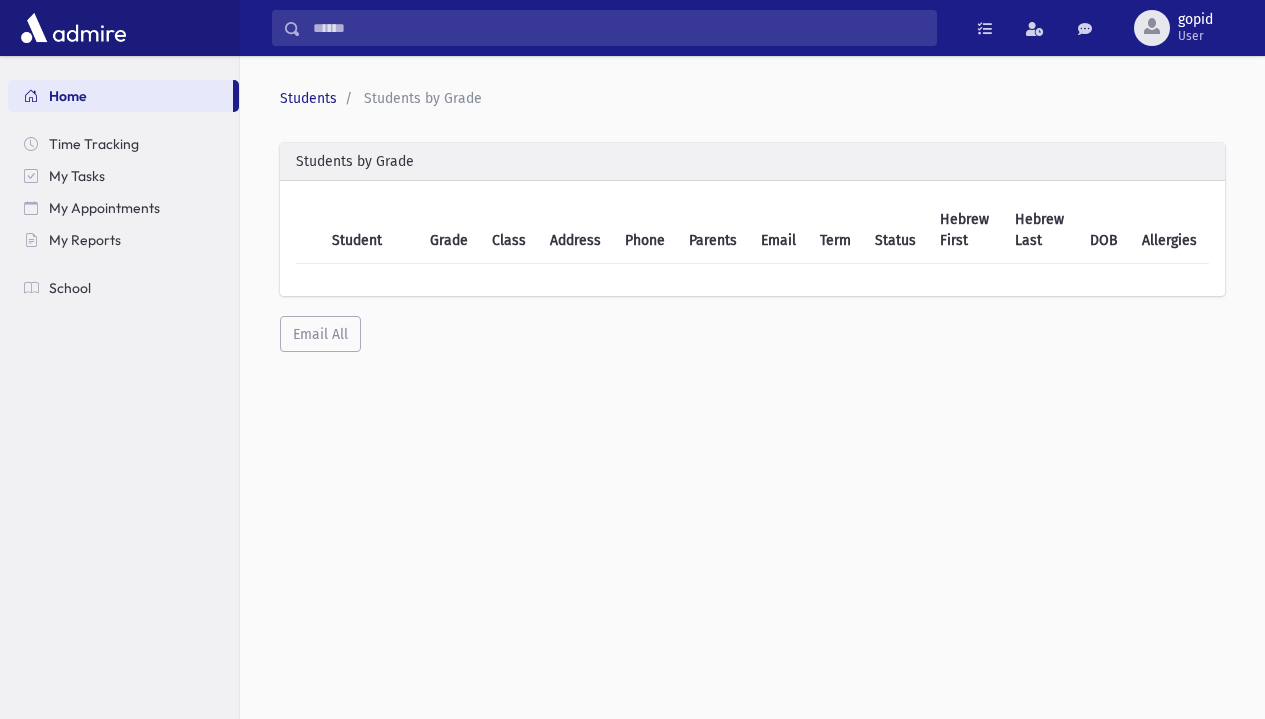 scroll, scrollTop: 0, scrollLeft: 0, axis: both 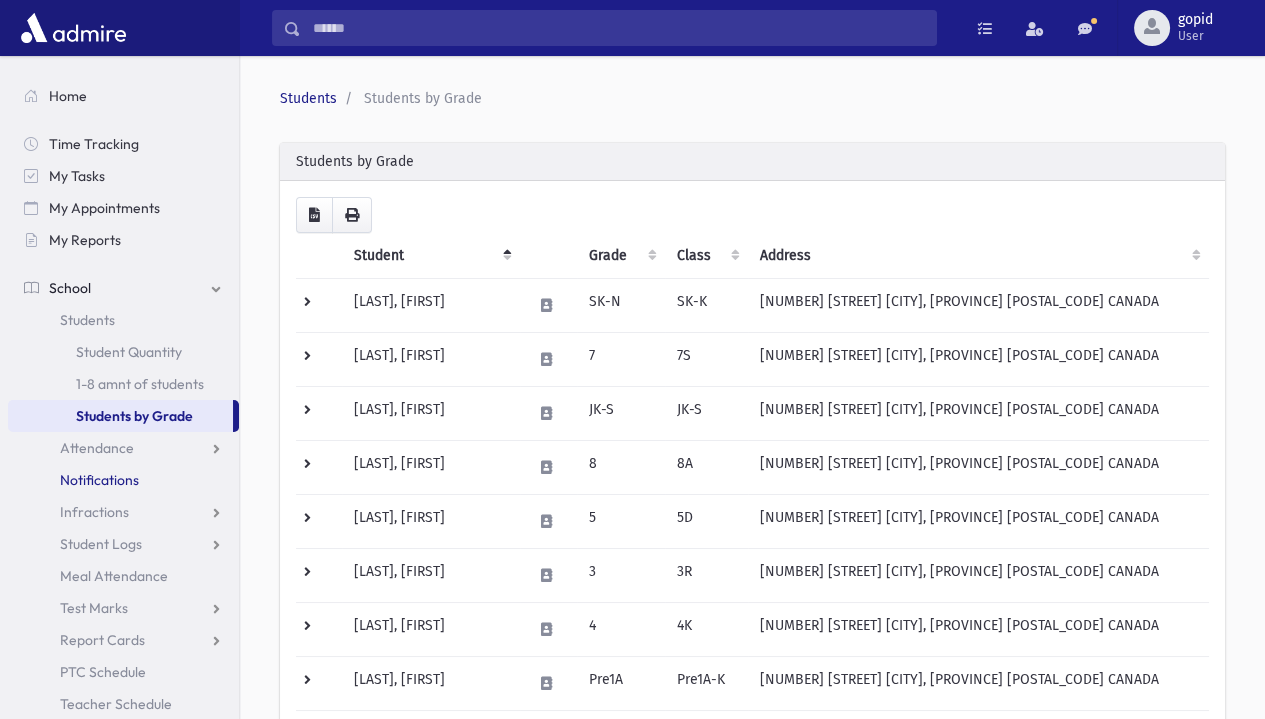 click on "Notifications" at bounding box center (123, 480) 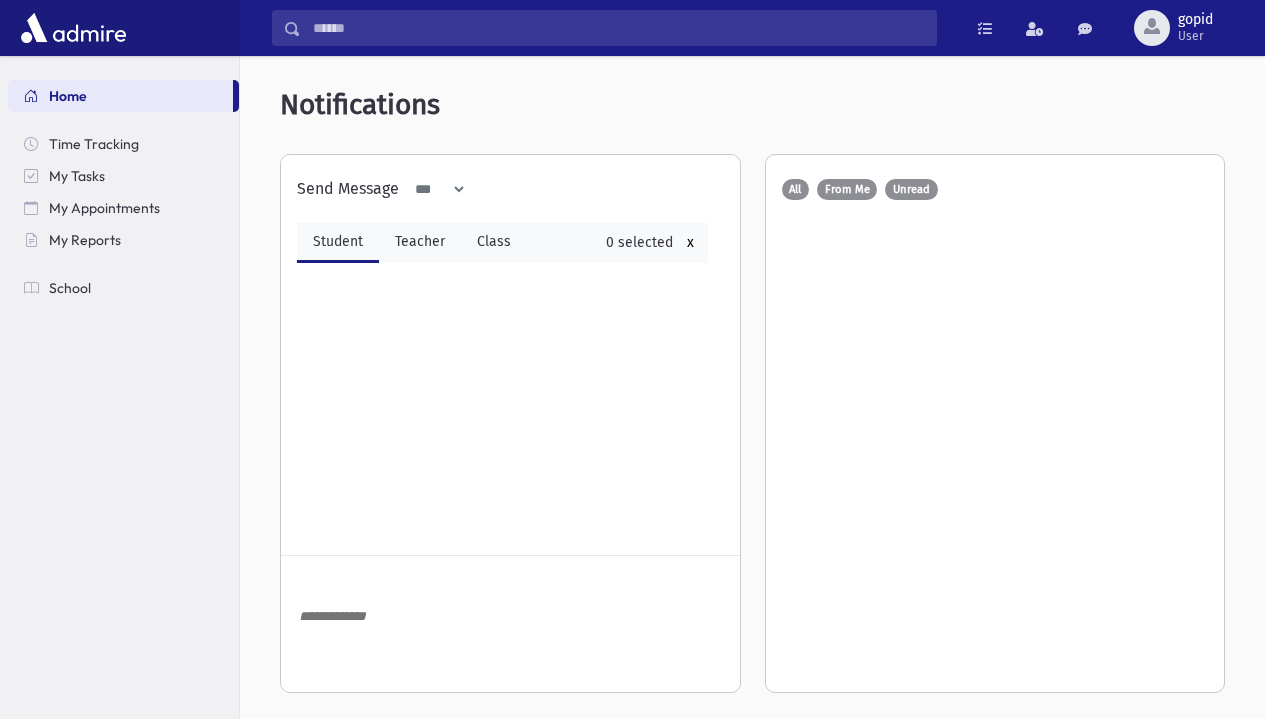 scroll, scrollTop: 0, scrollLeft: 0, axis: both 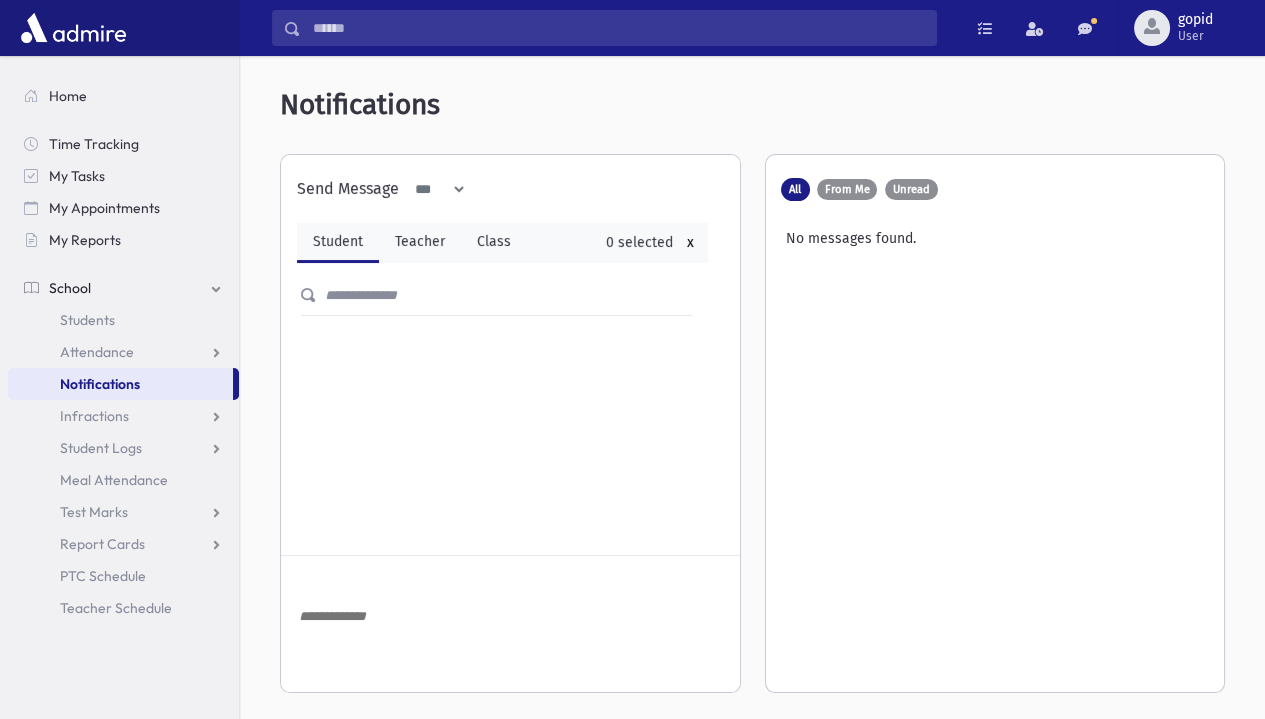 click on "***
*****" at bounding box center (433, 189) 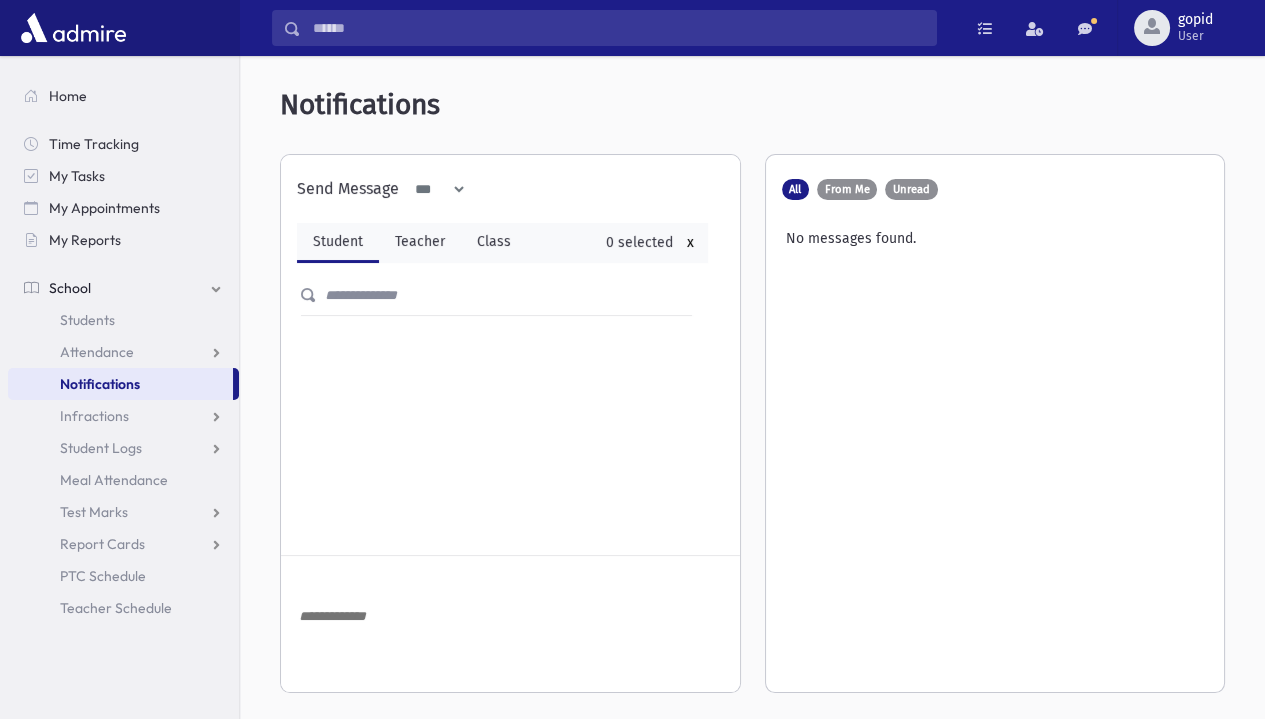 click on "***
*****" at bounding box center (433, 189) 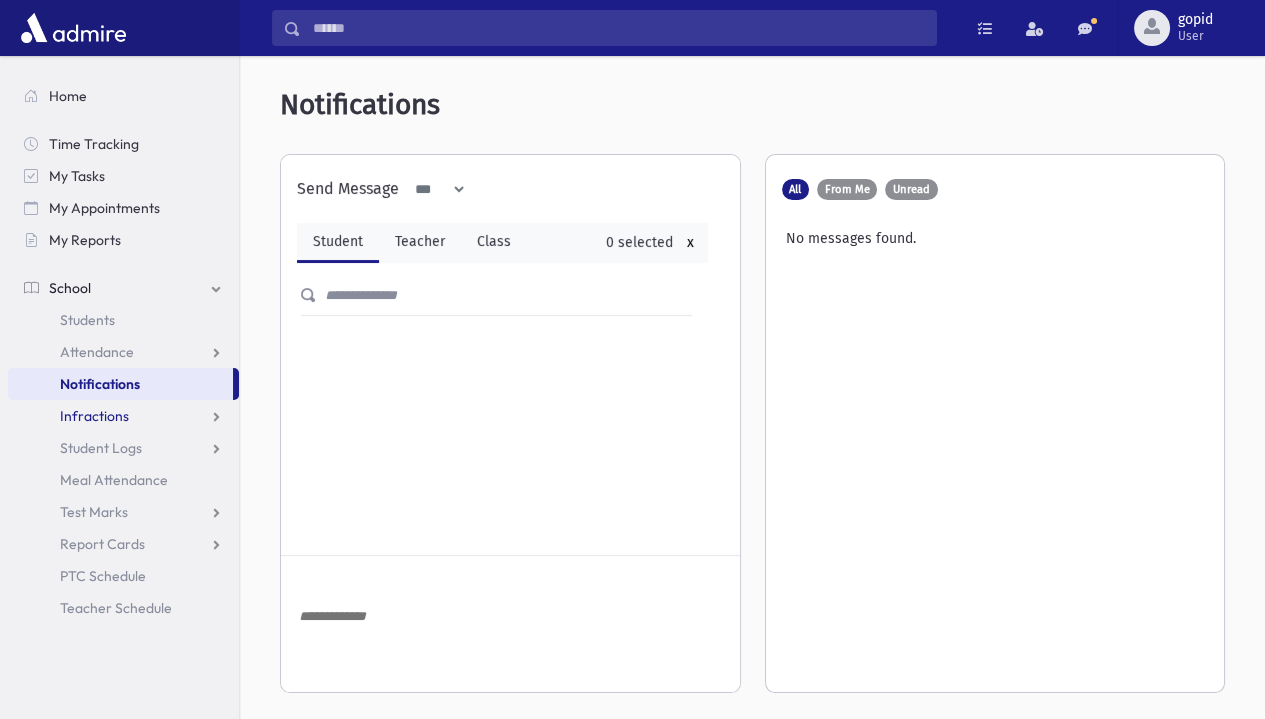 click on "Infractions" at bounding box center [97, 352] 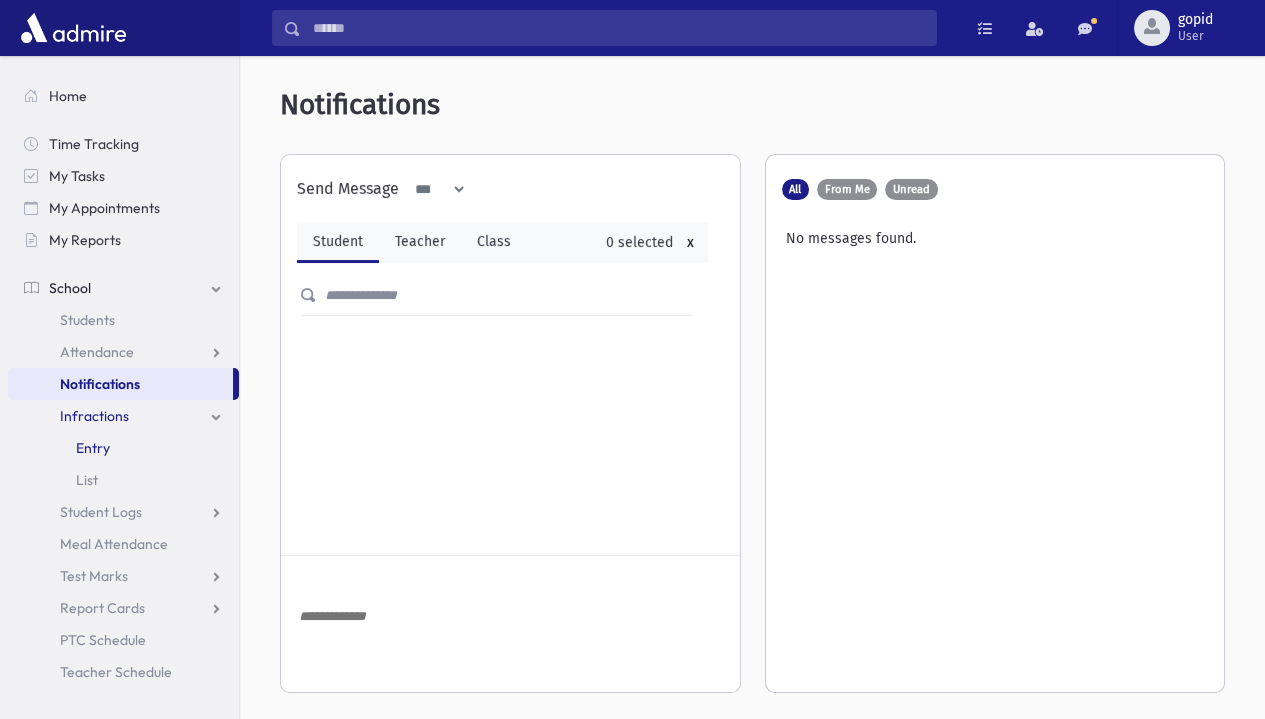 click on "Entry" at bounding box center (93, 448) 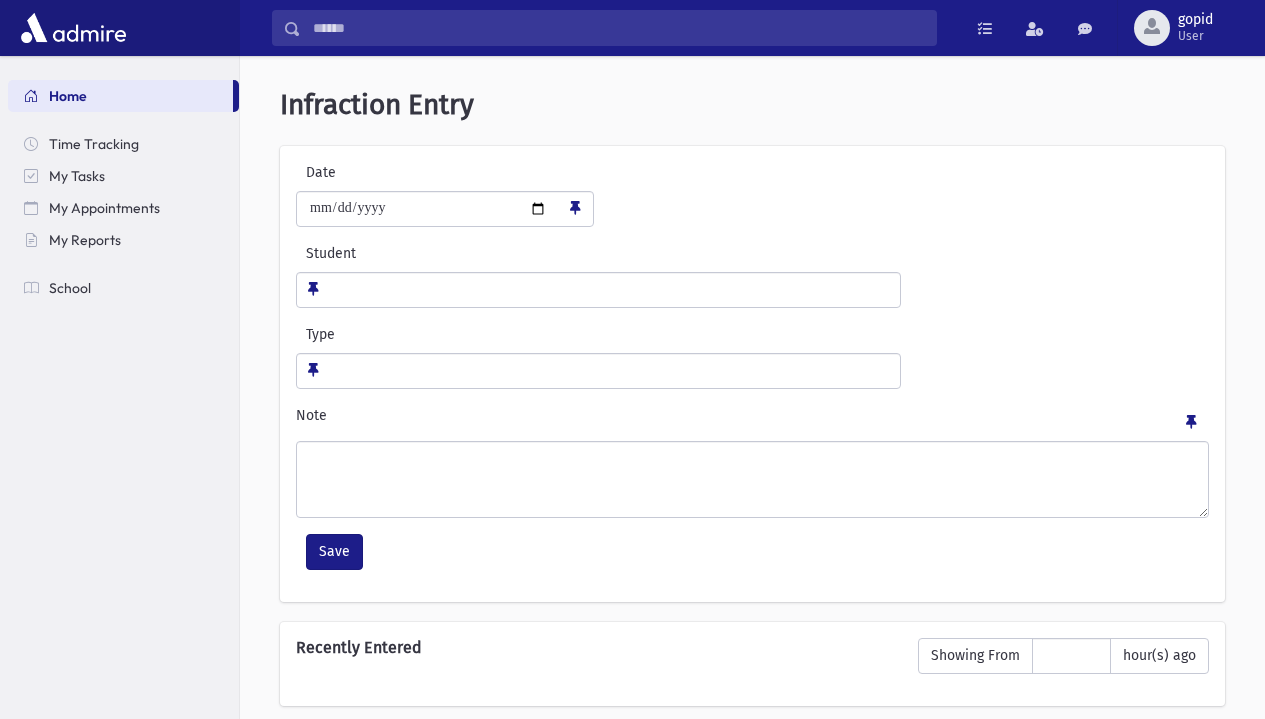 scroll, scrollTop: 0, scrollLeft: 0, axis: both 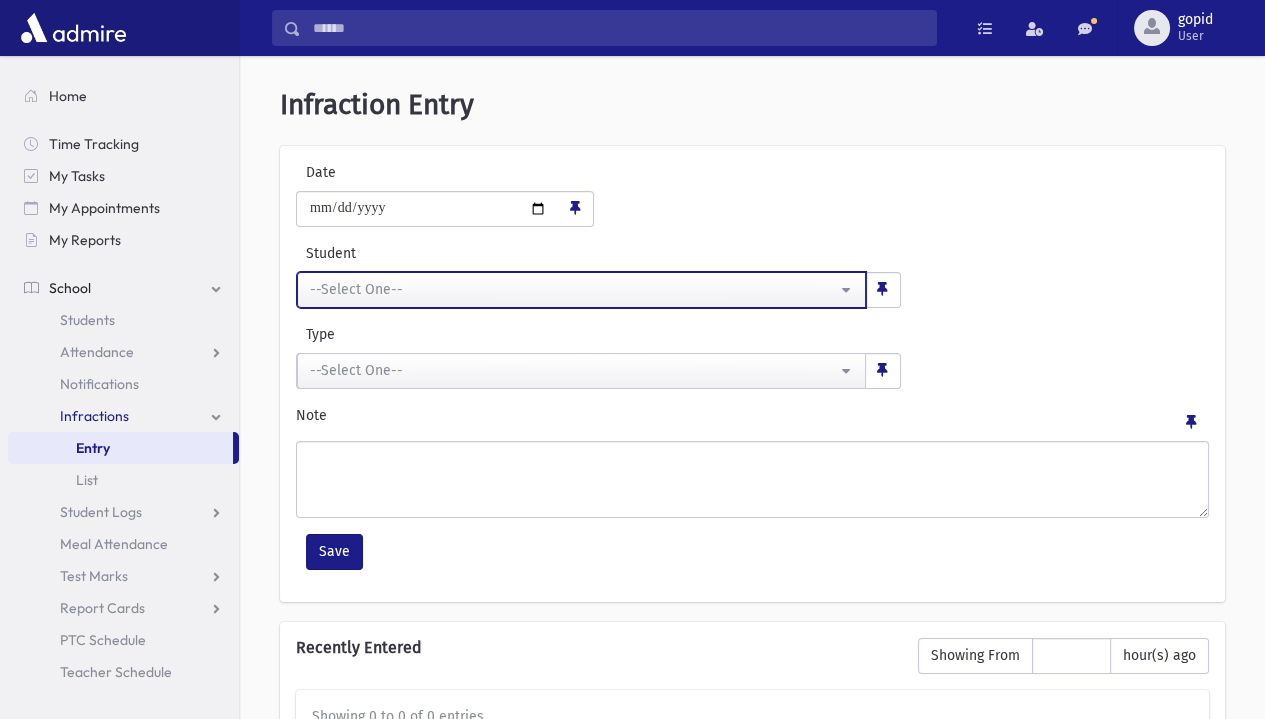 click on "--Select One--" at bounding box center (573, 289) 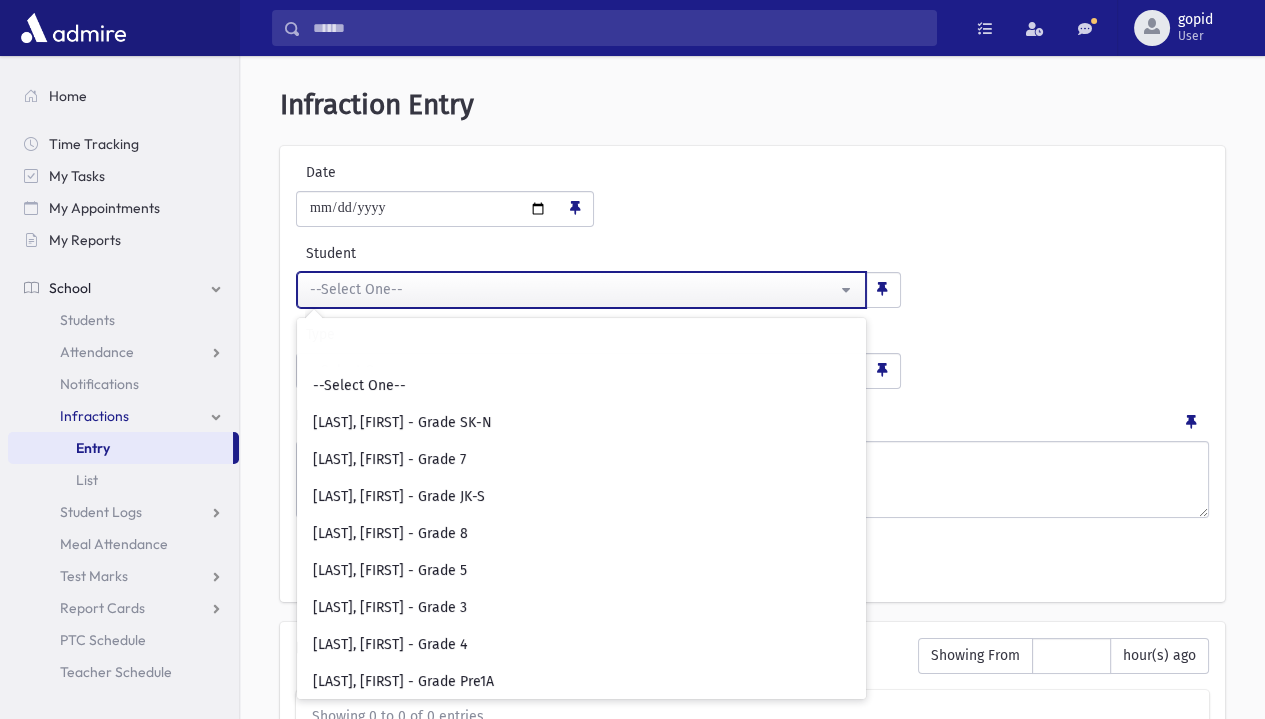 click on "--Select One--" at bounding box center (573, 289) 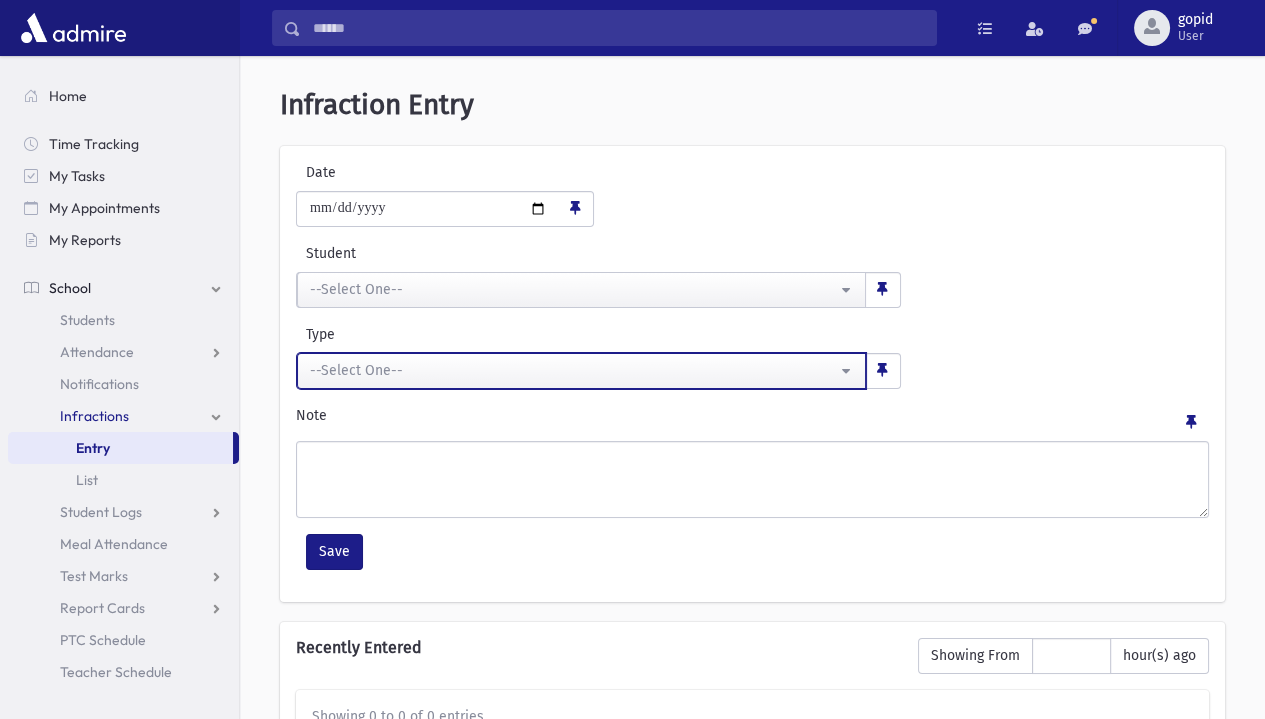 click on "--Select One--" at bounding box center (573, 289) 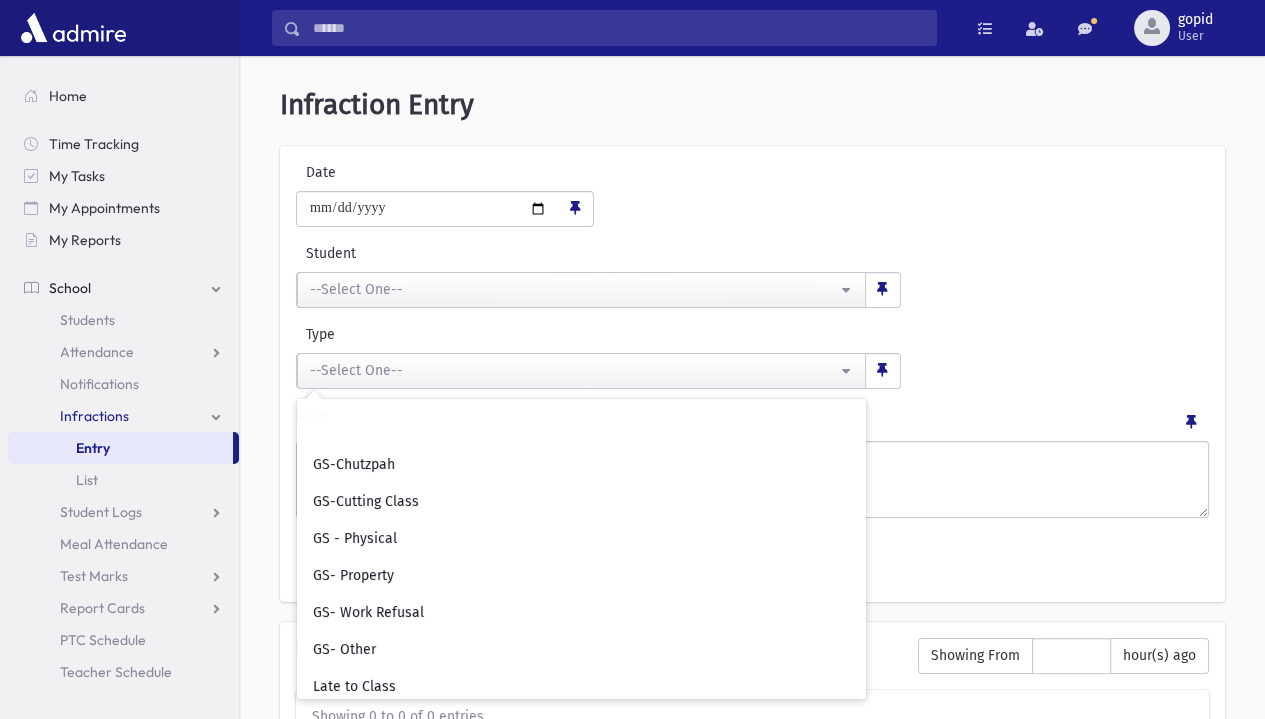 scroll, scrollTop: 201, scrollLeft: 0, axis: vertical 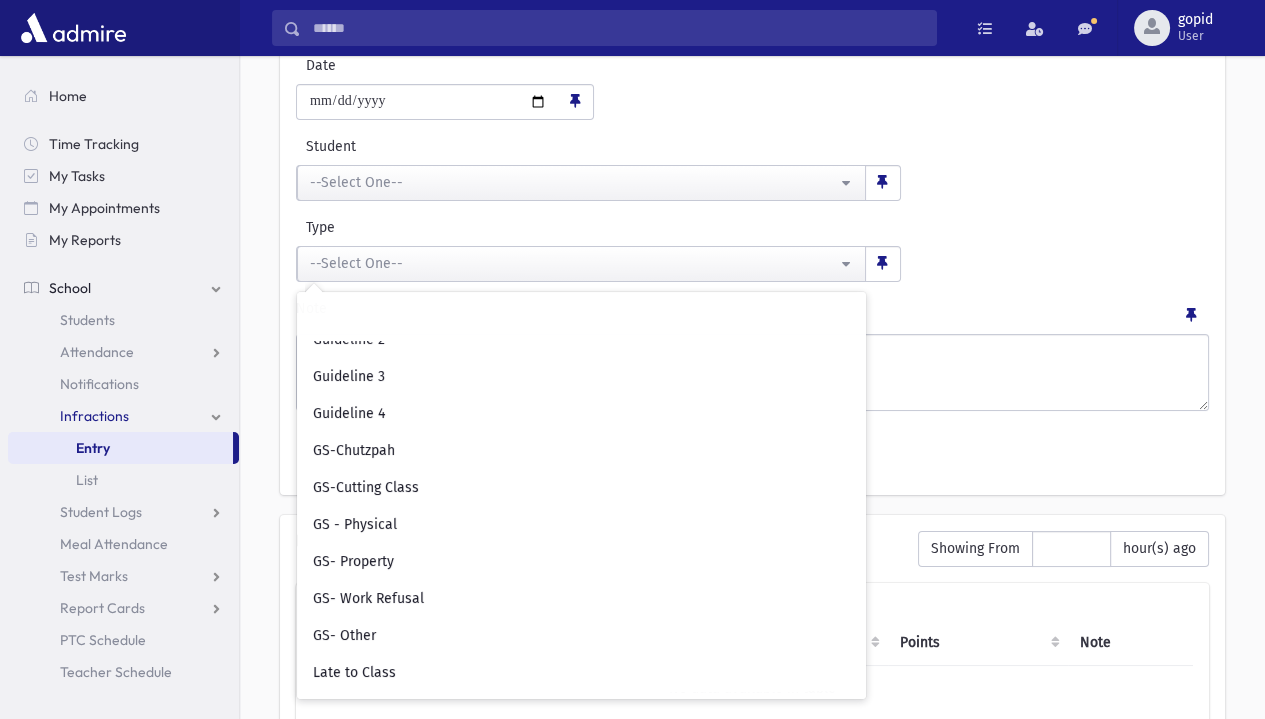 click on "Infractions" at bounding box center [123, 416] 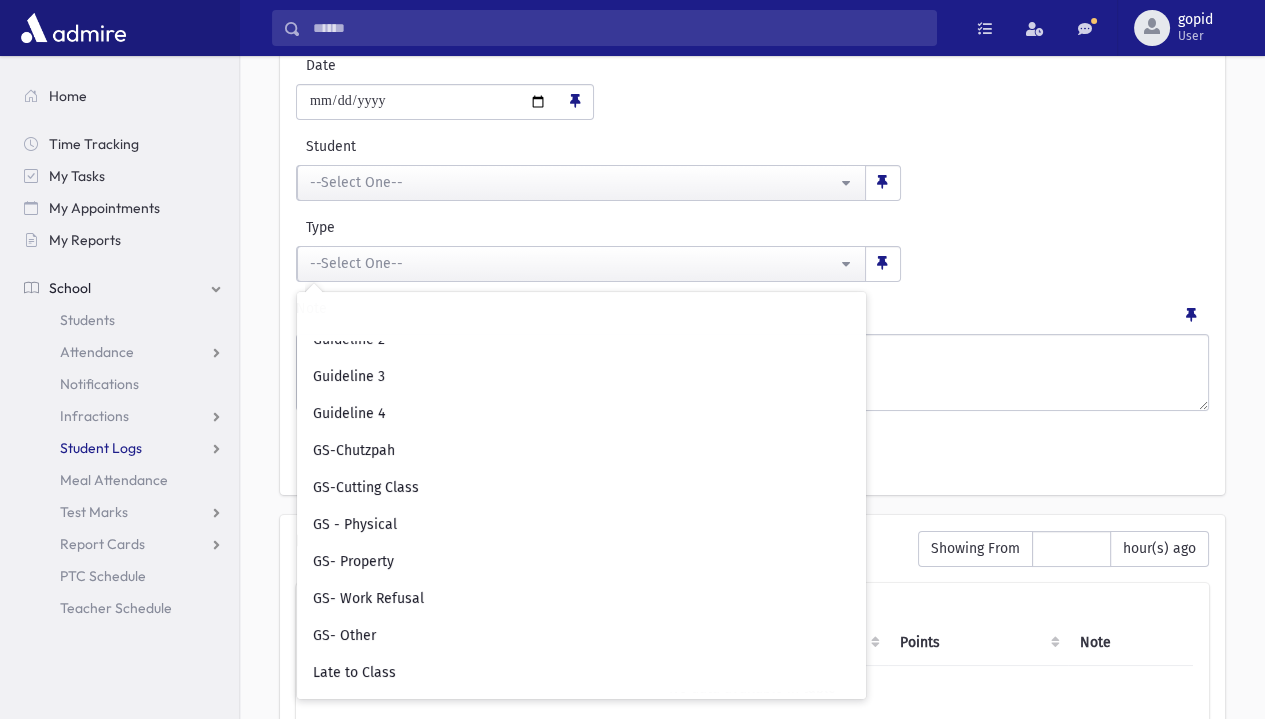 click on "Student Logs" at bounding box center [123, 352] 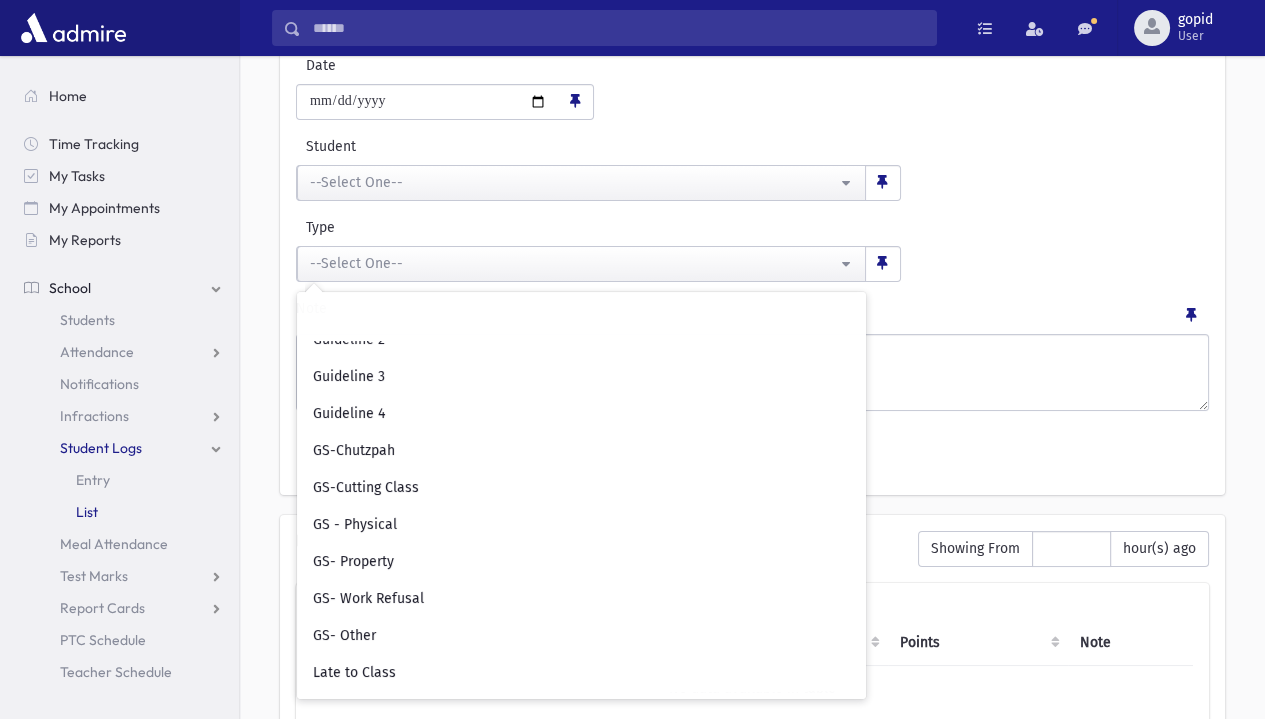 click on "List" at bounding box center [123, 512] 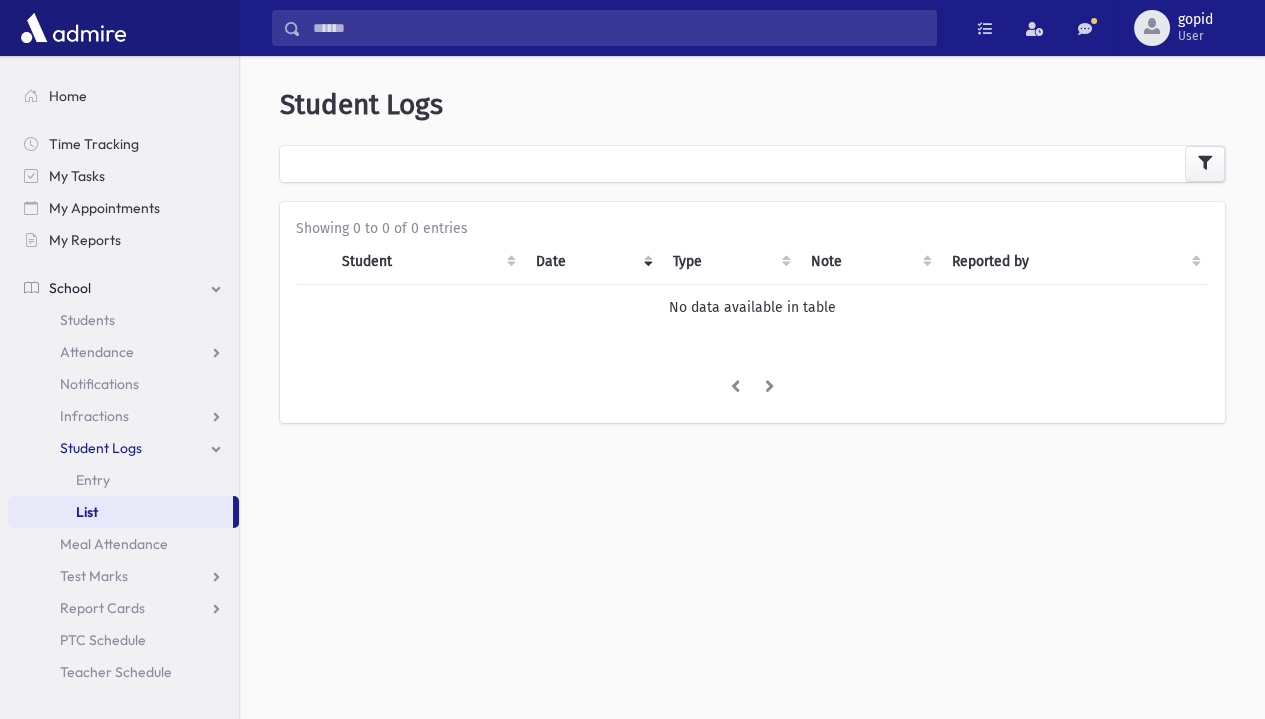 scroll, scrollTop: 52, scrollLeft: 0, axis: vertical 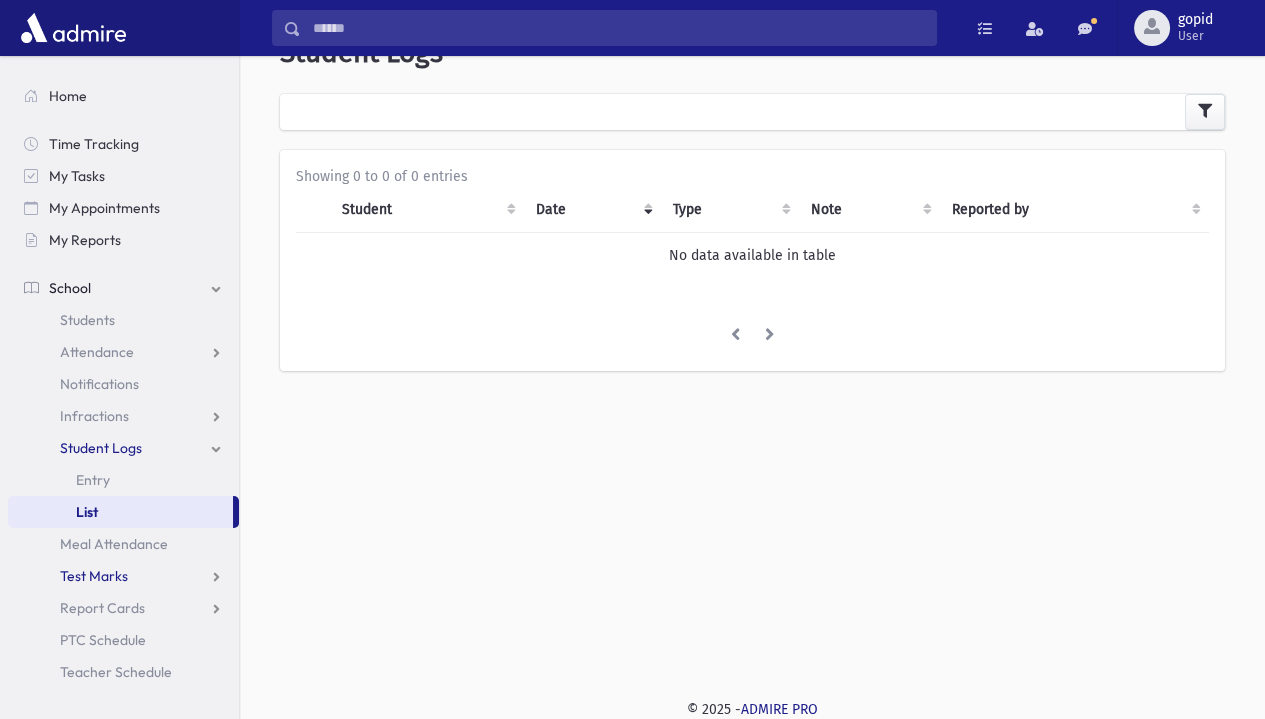 click on "Test Marks" at bounding box center [97, 352] 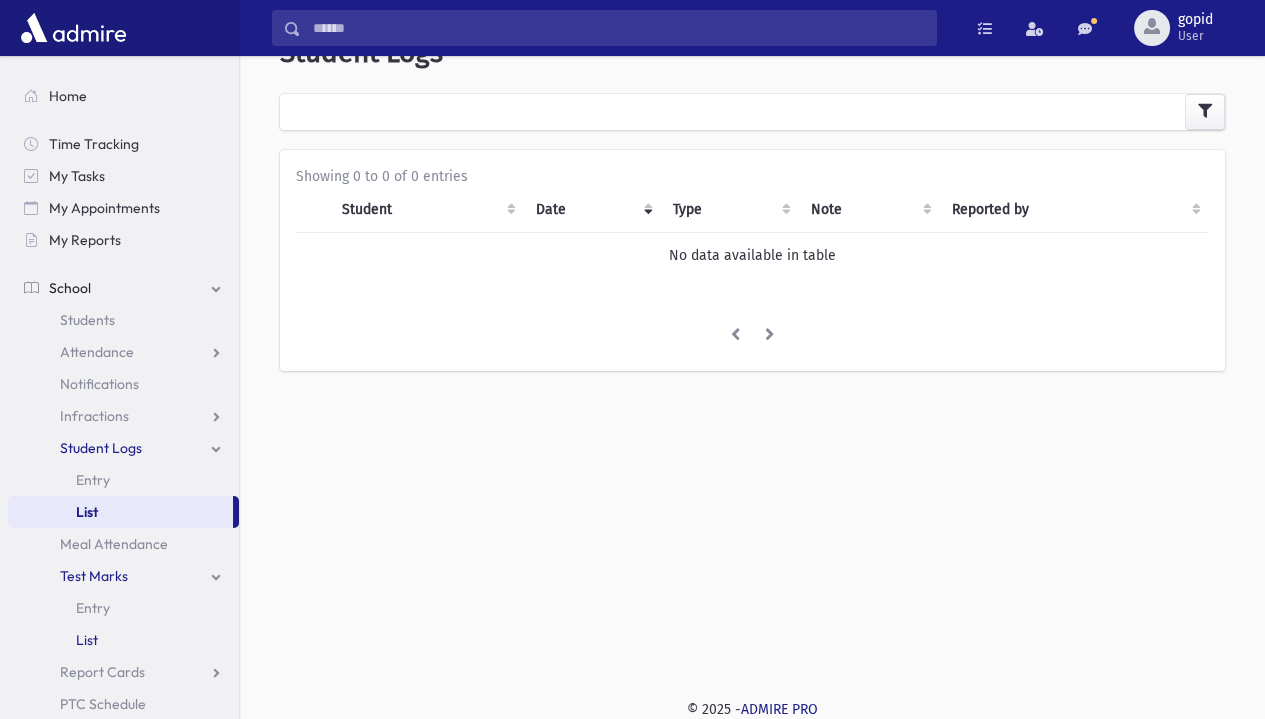 click on "List" at bounding box center [87, 640] 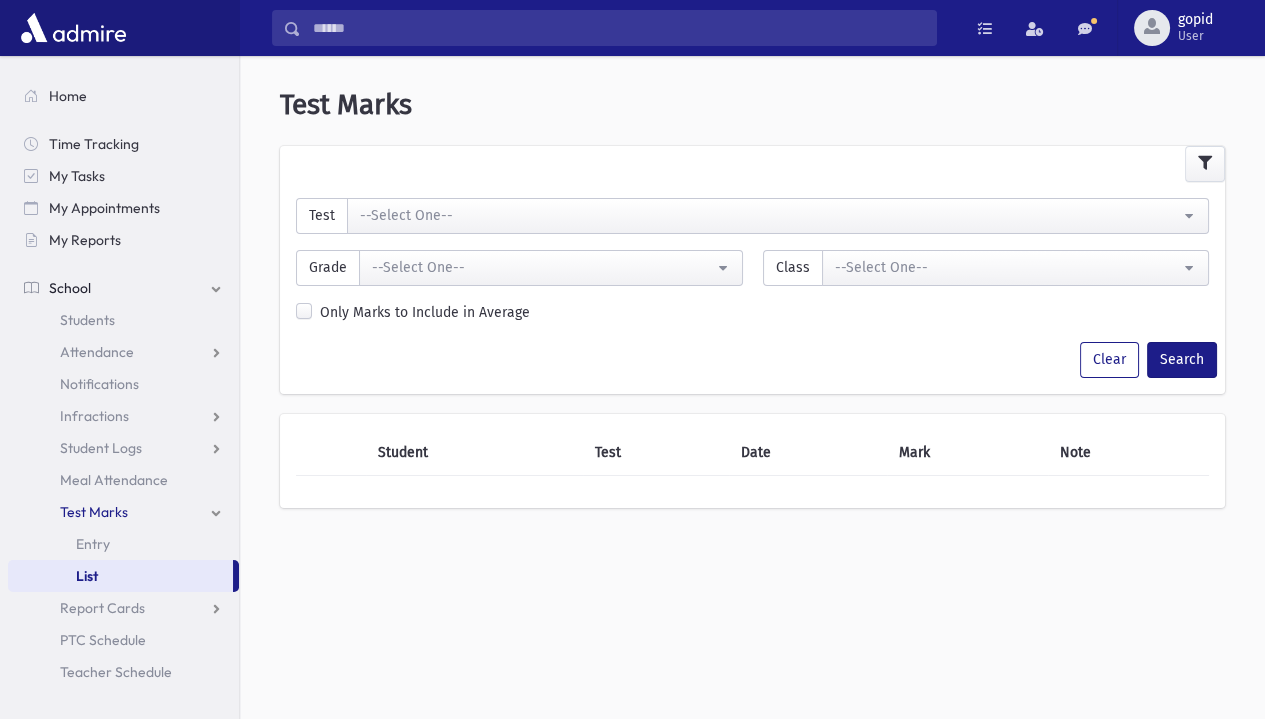 scroll, scrollTop: 52, scrollLeft: 0, axis: vertical 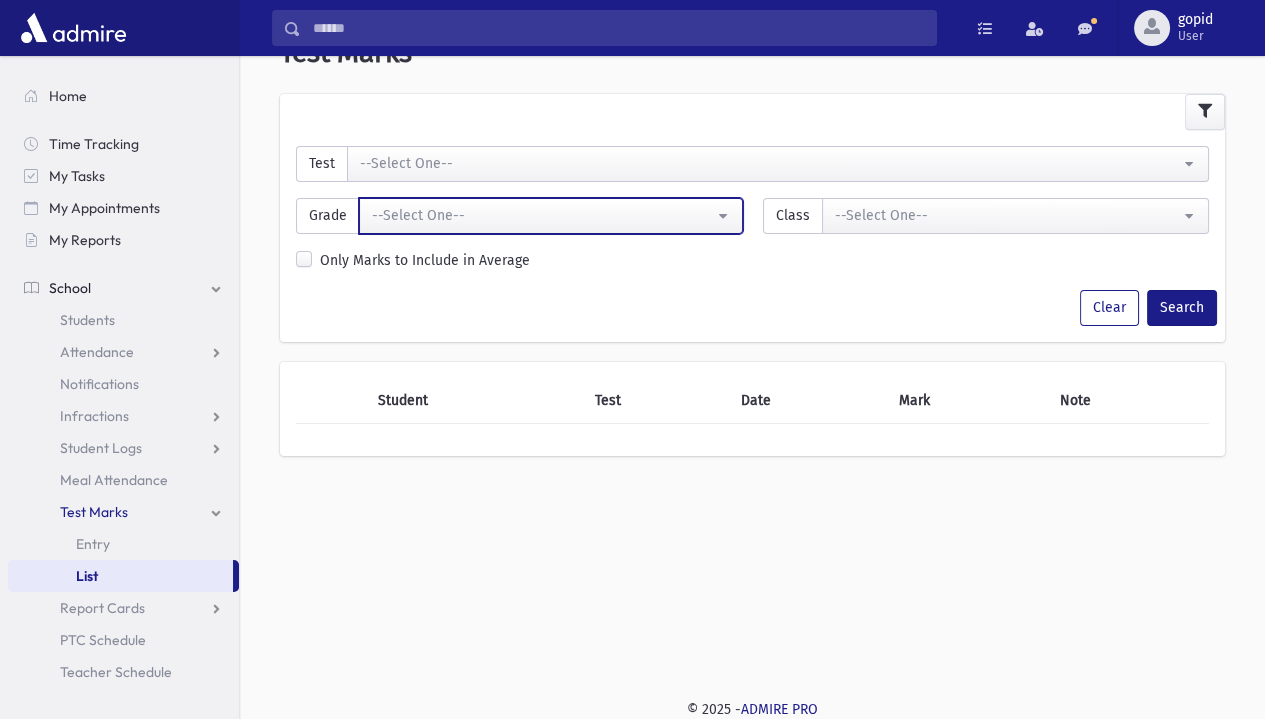click on "--Select One--" at bounding box center [543, 215] 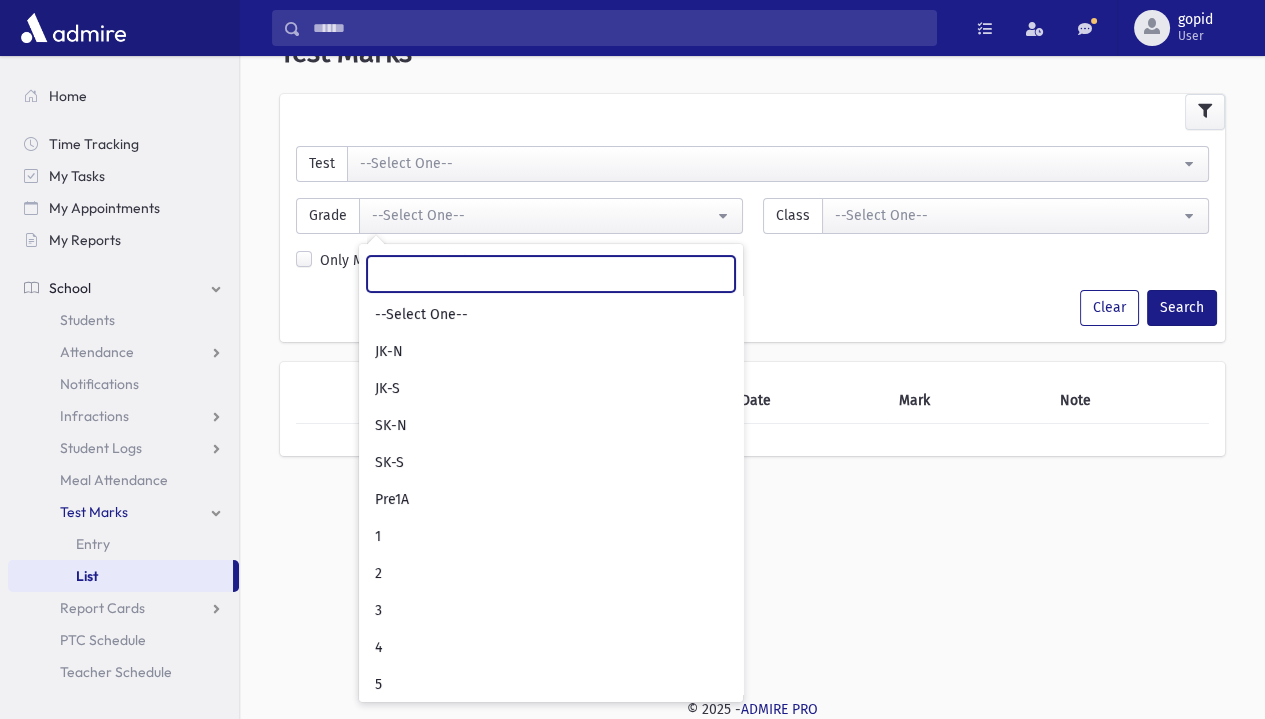 scroll, scrollTop: 120, scrollLeft: 0, axis: vertical 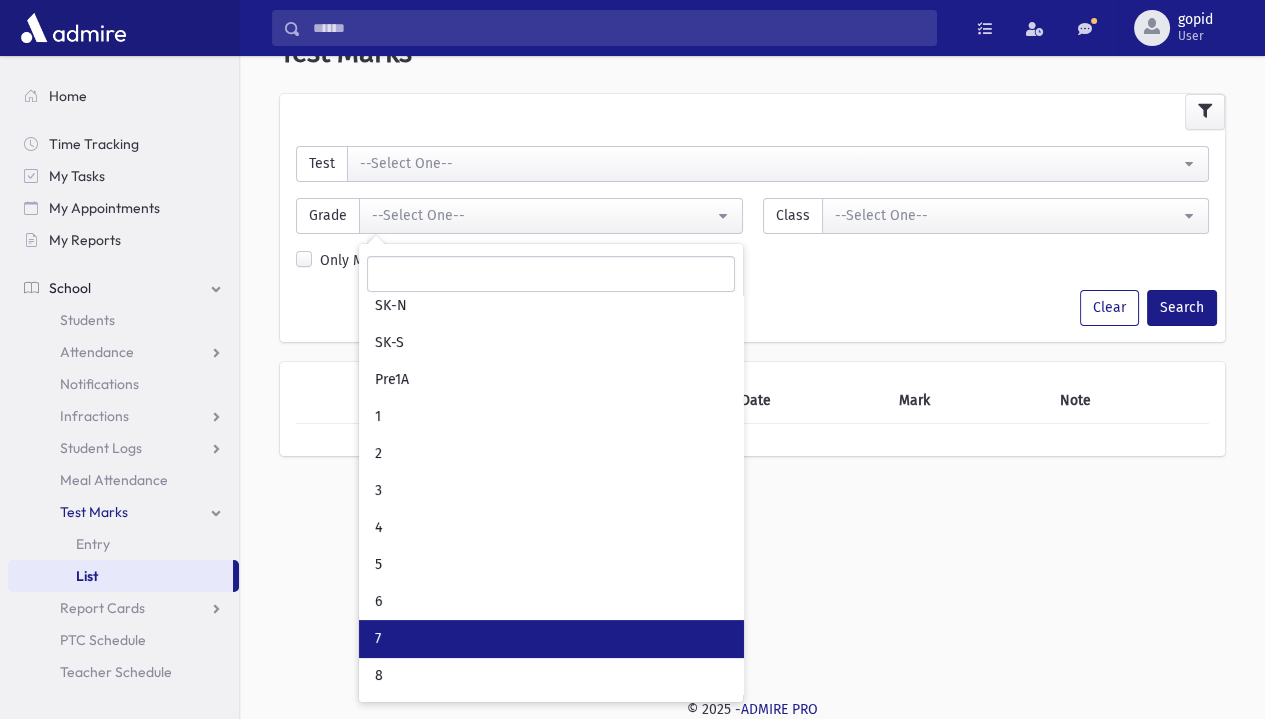 click on "7" at bounding box center [551, 638] 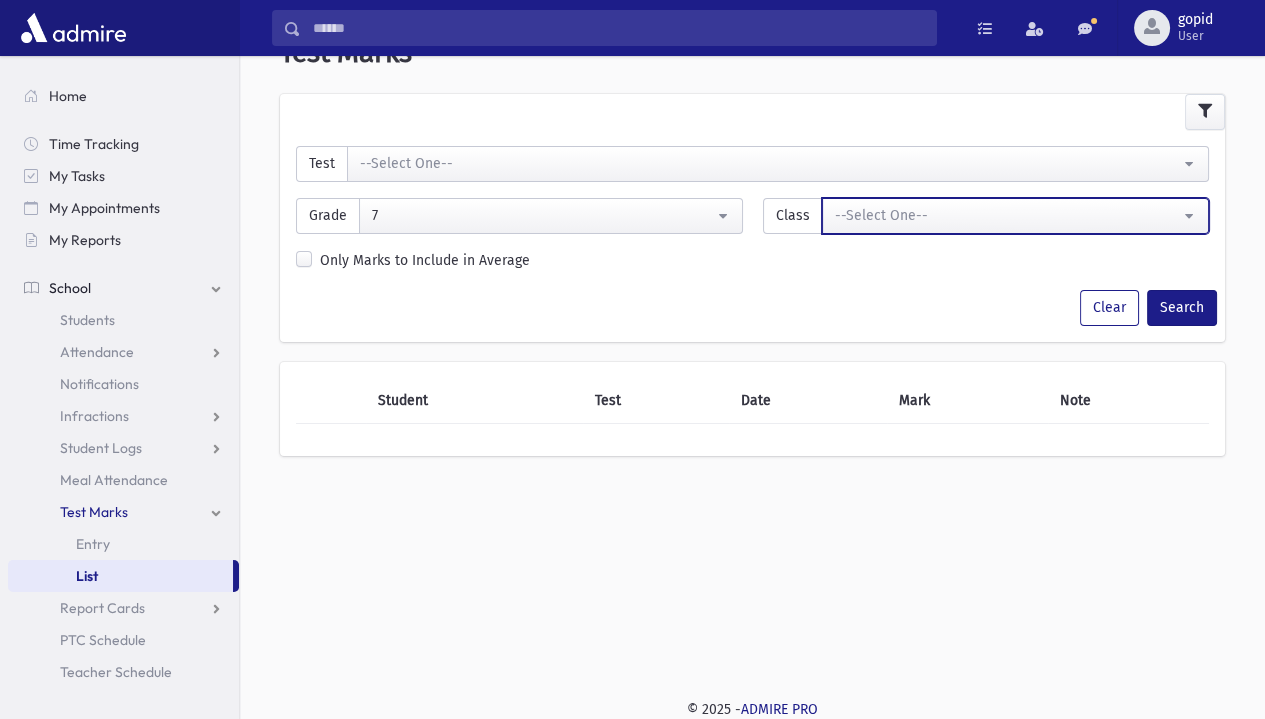 click on "--Select One--" at bounding box center [1008, 215] 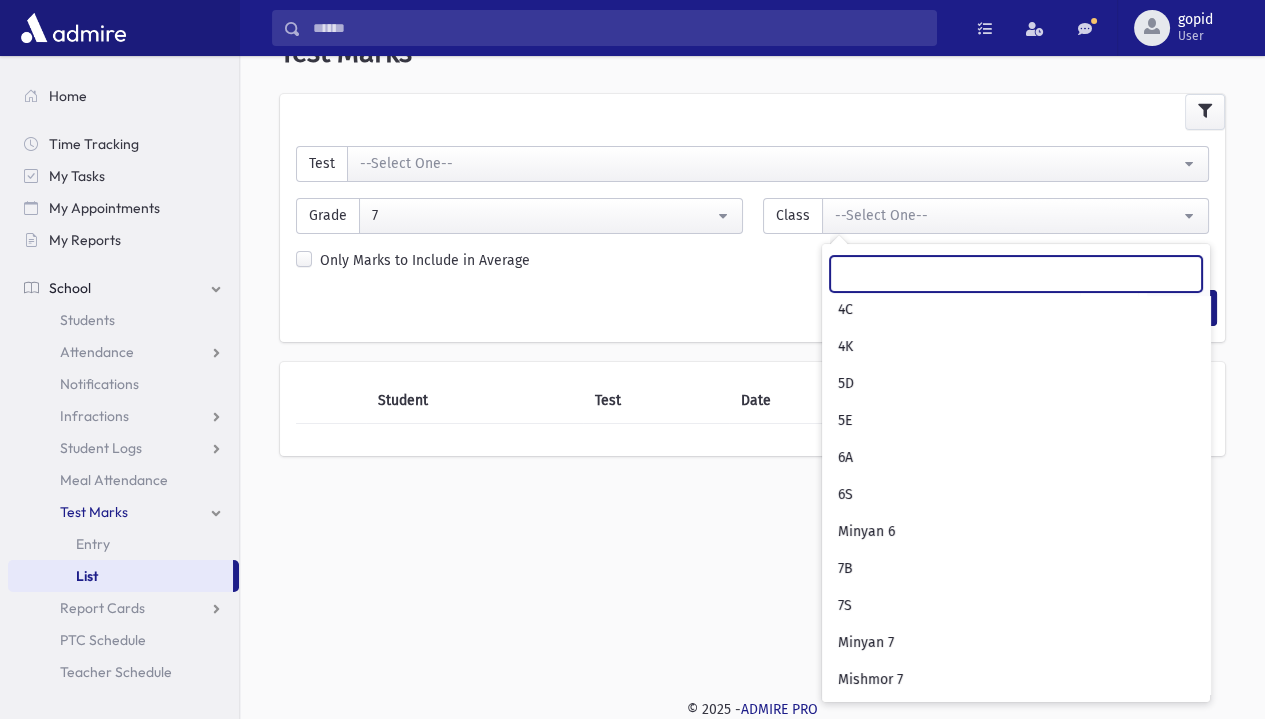 scroll, scrollTop: 524, scrollLeft: 0, axis: vertical 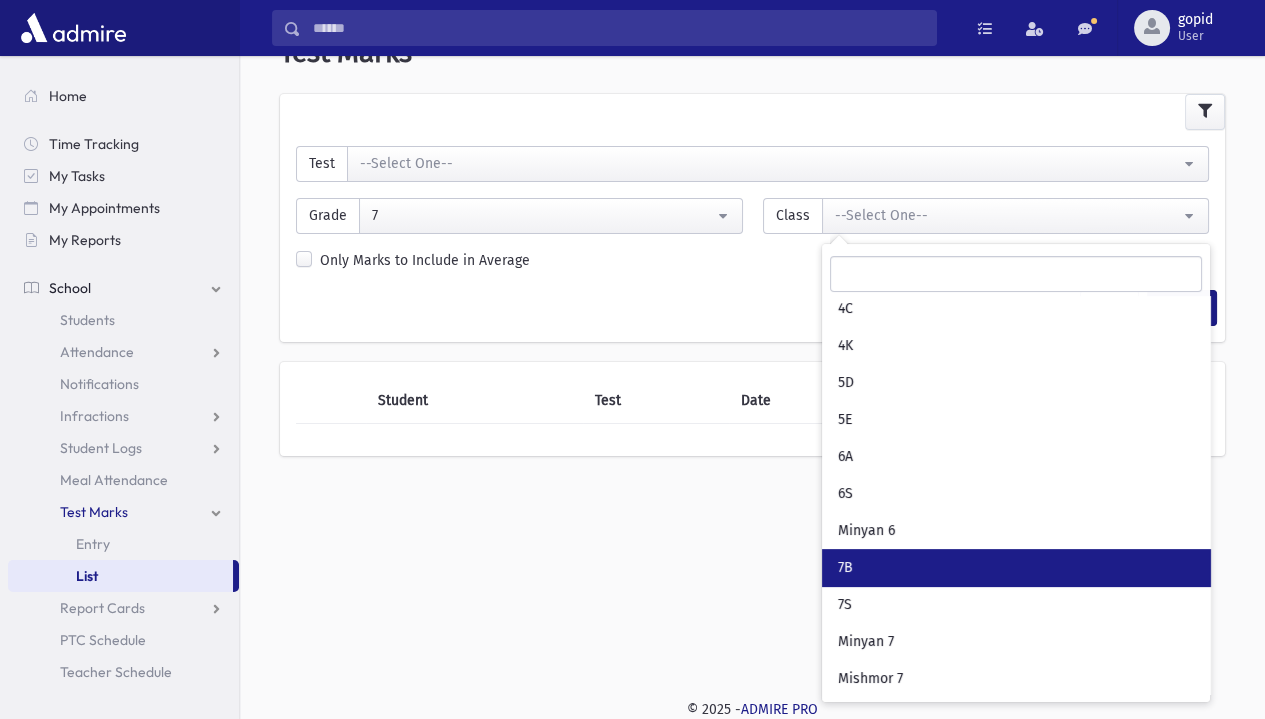click on "7B" at bounding box center (1016, 567) 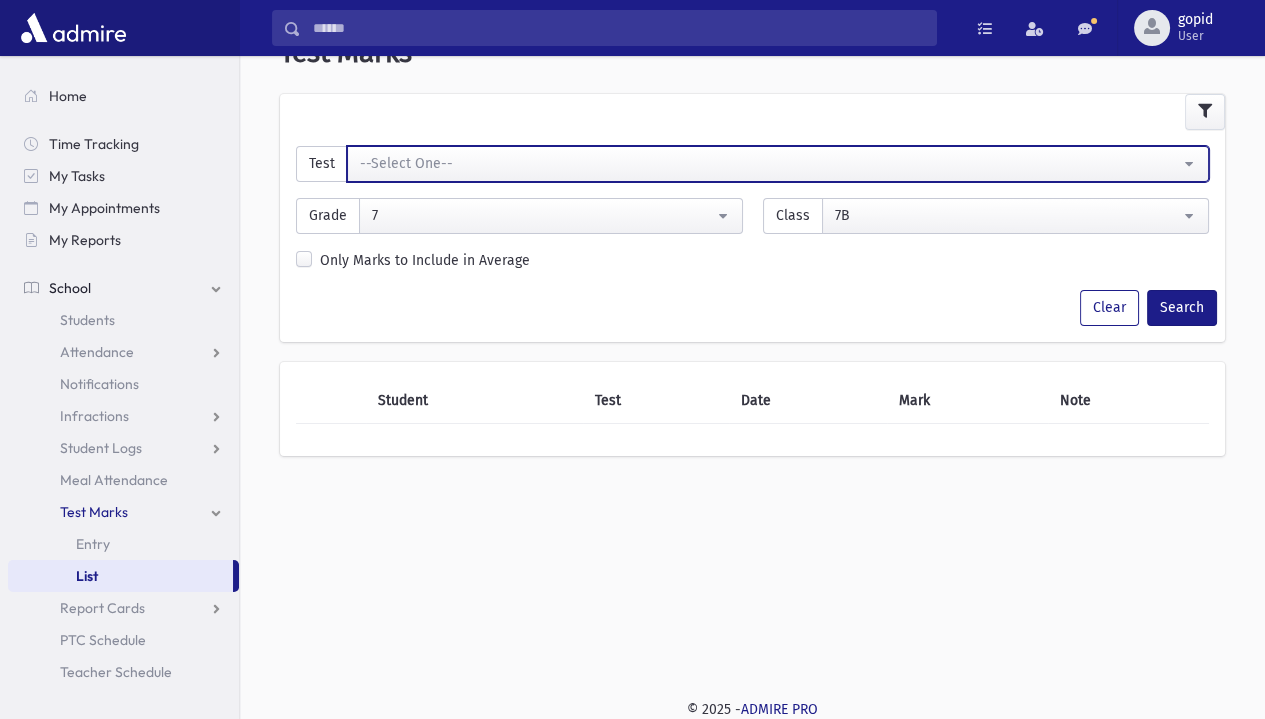 click on "--Select One--" at bounding box center [770, 163] 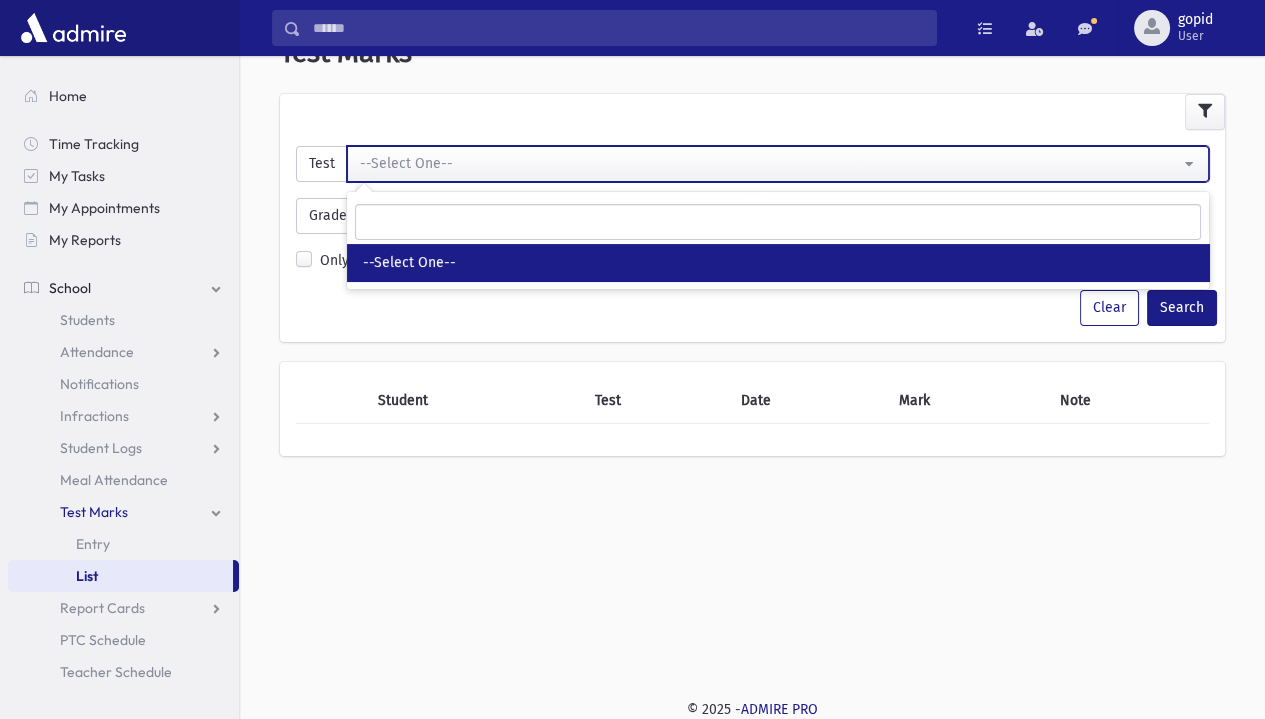 click on "--Select One--" at bounding box center [770, 163] 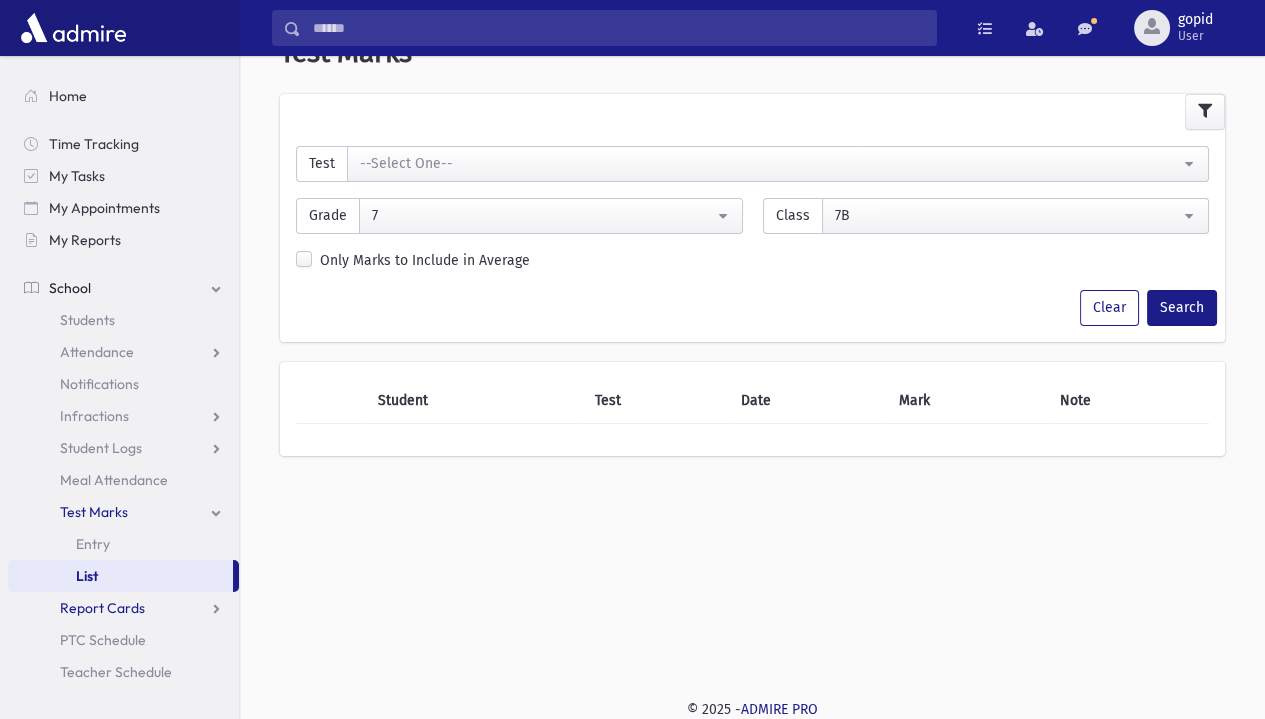 click on "Report Cards" at bounding box center (97, 352) 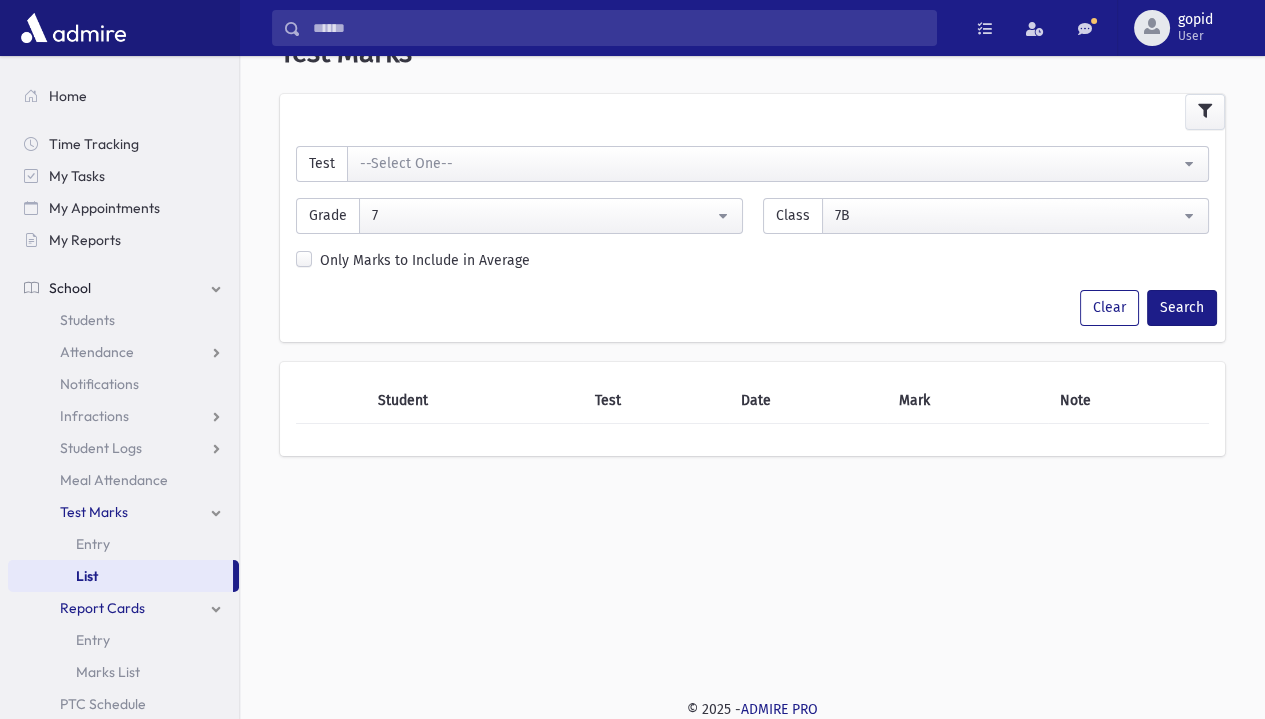 scroll, scrollTop: 52, scrollLeft: 0, axis: vertical 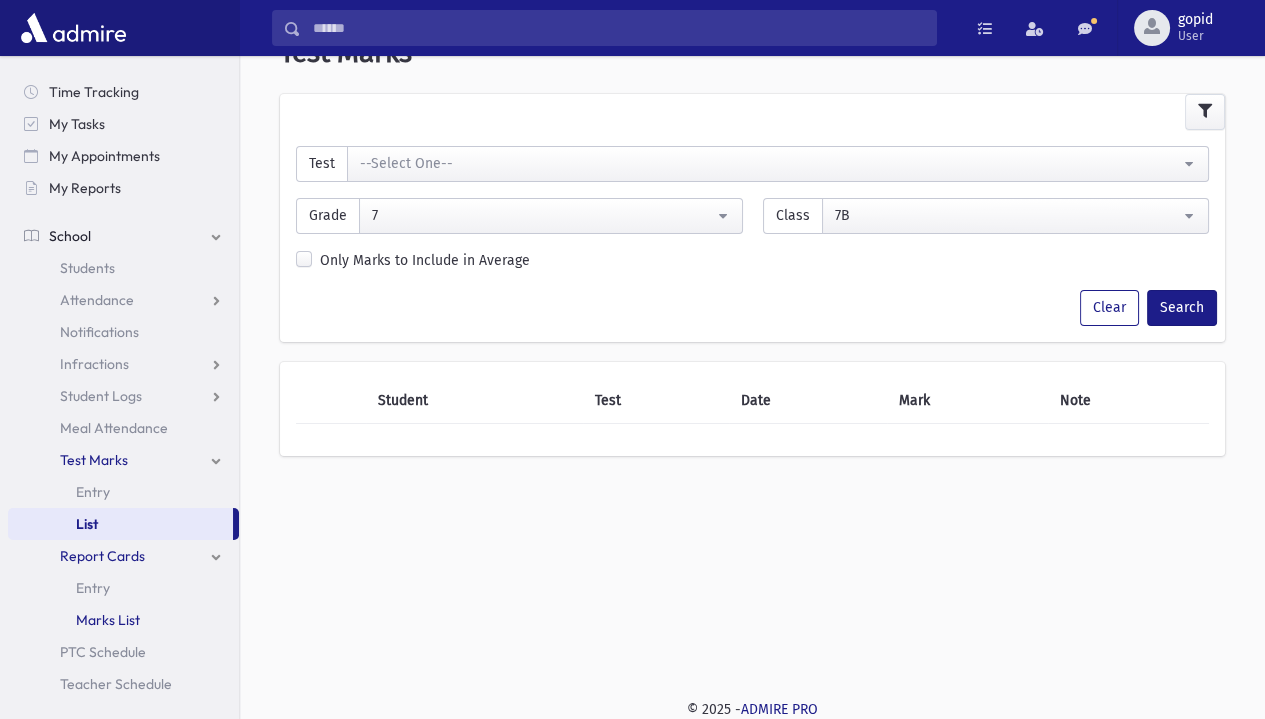 click on "Marks List" at bounding box center (108, 620) 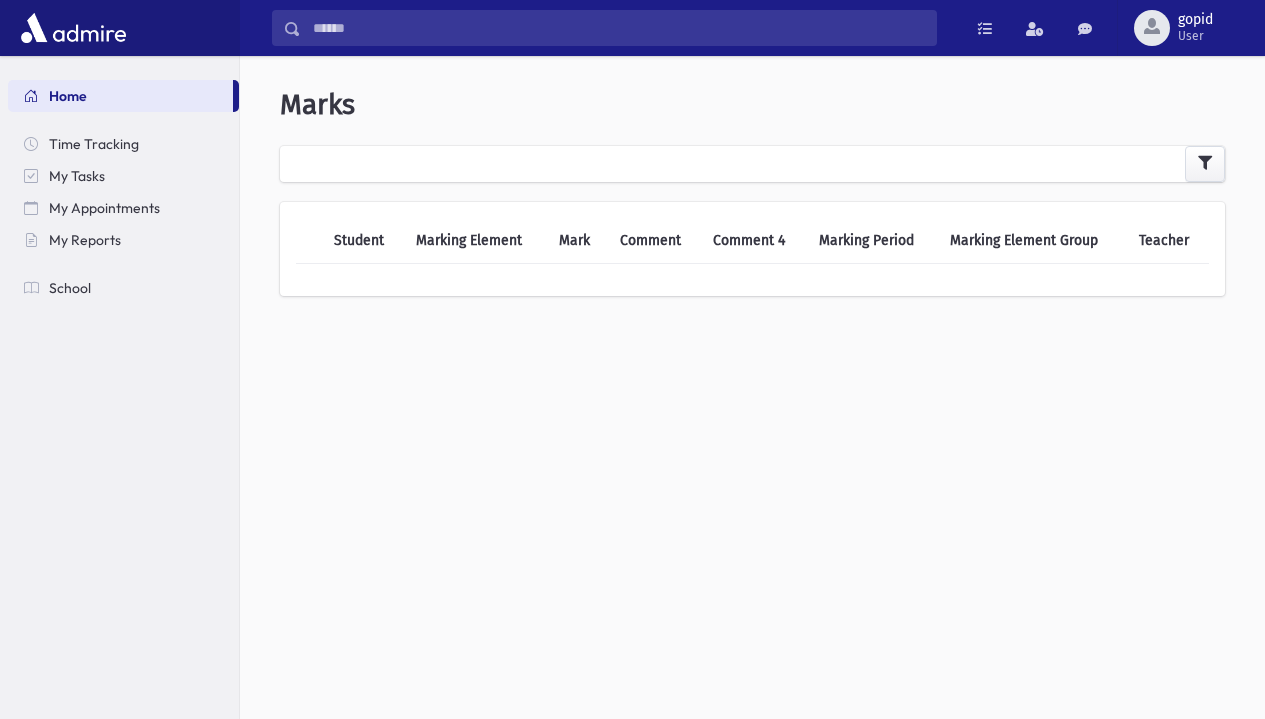 scroll, scrollTop: 0, scrollLeft: 0, axis: both 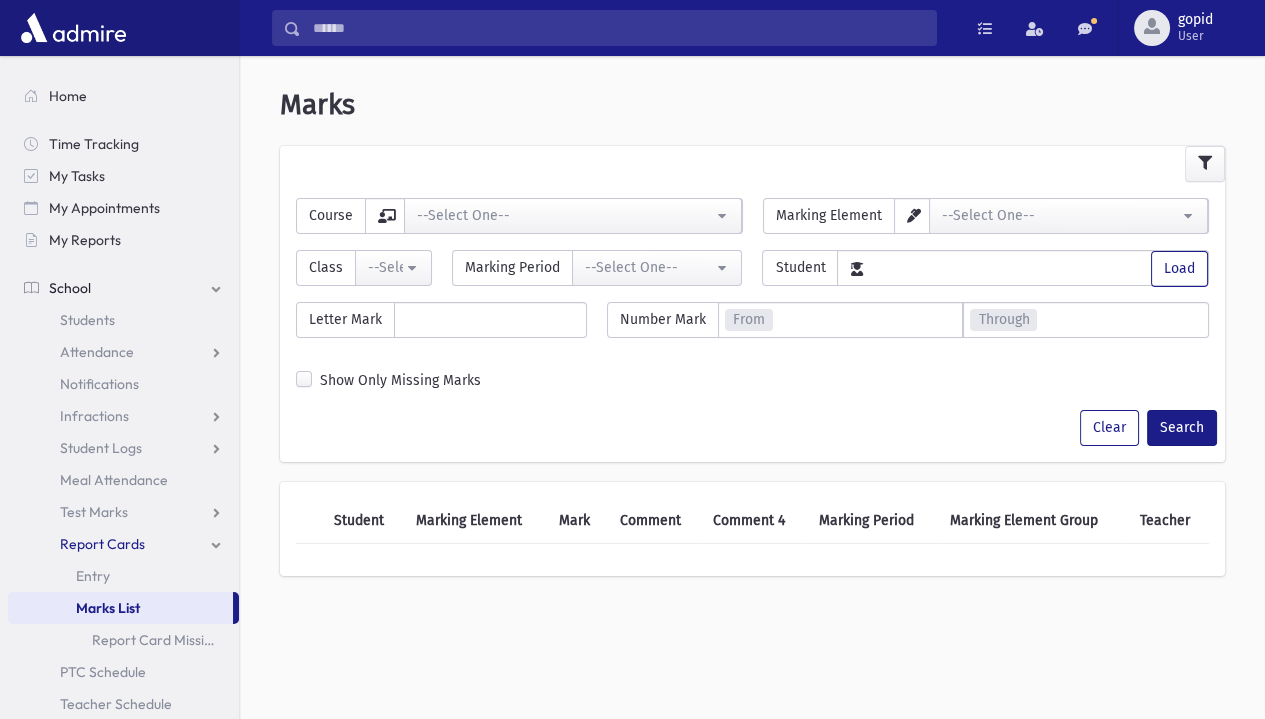 click on "School" at bounding box center [123, 288] 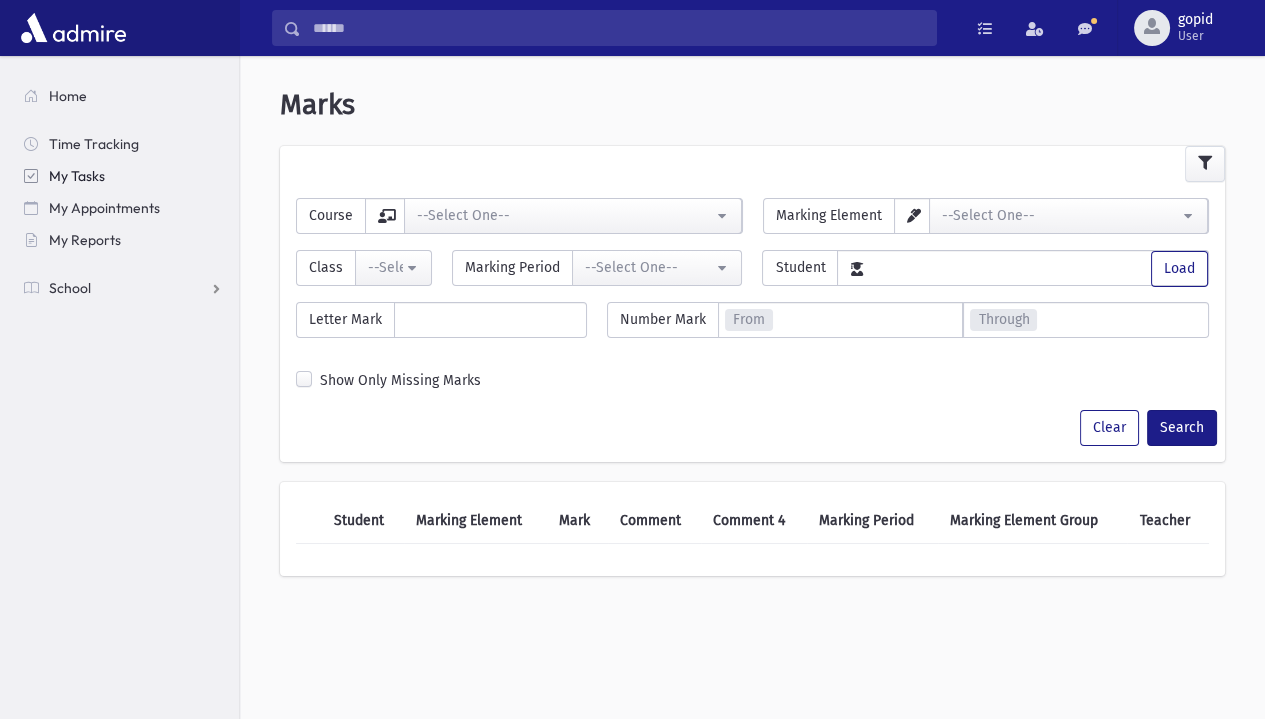 click on "My Tasks" at bounding box center (77, 176) 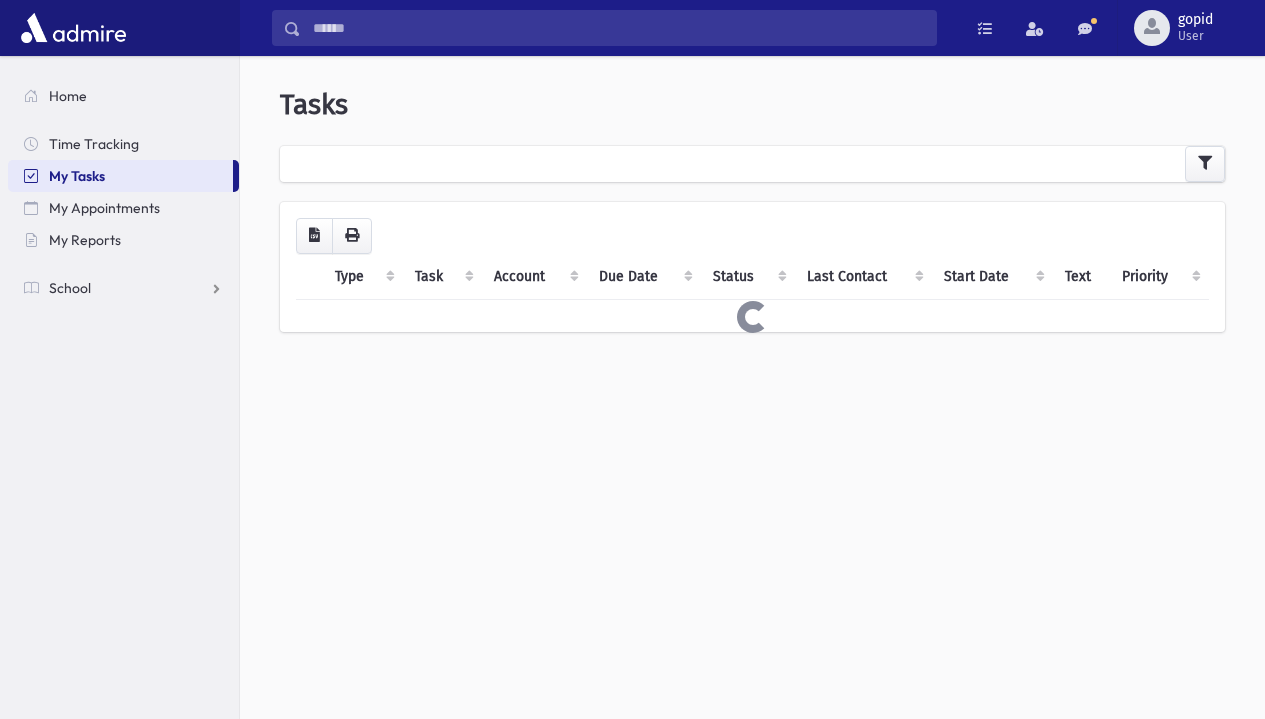 scroll, scrollTop: 0, scrollLeft: 0, axis: both 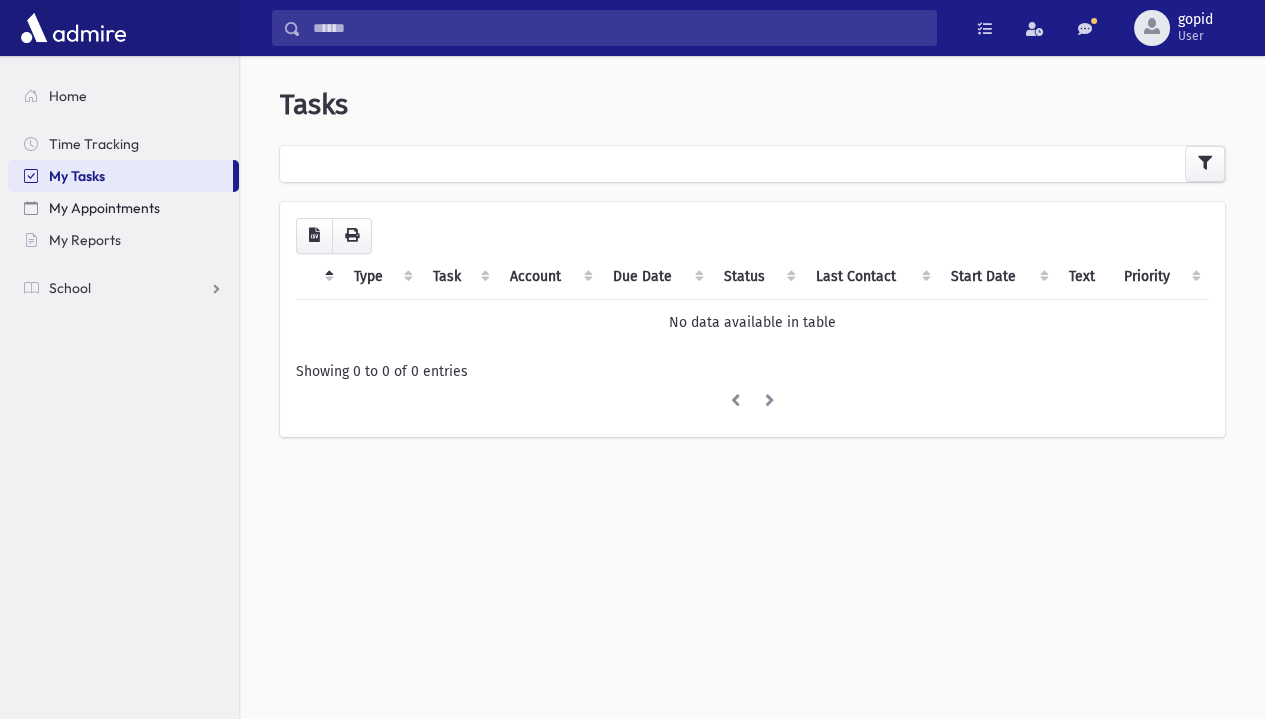 click on "My Appointments" at bounding box center (104, 208) 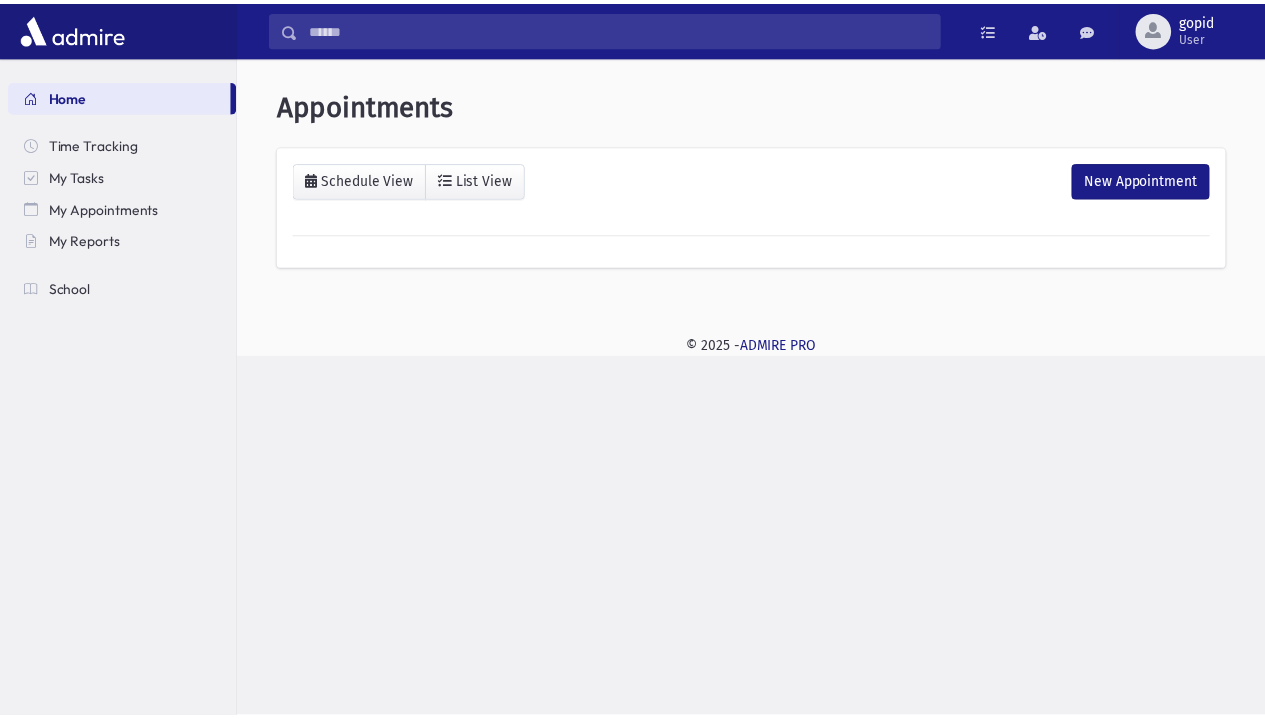 scroll, scrollTop: 0, scrollLeft: 0, axis: both 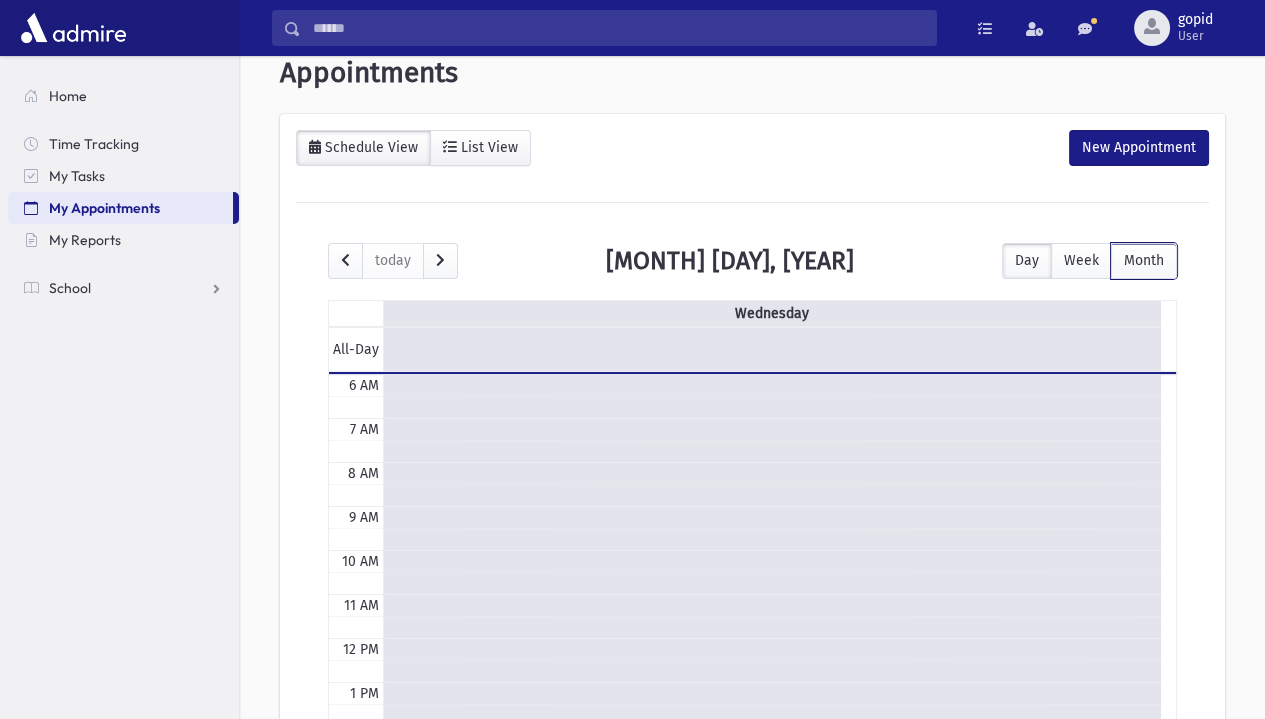 click on "Month" at bounding box center (1144, 261) 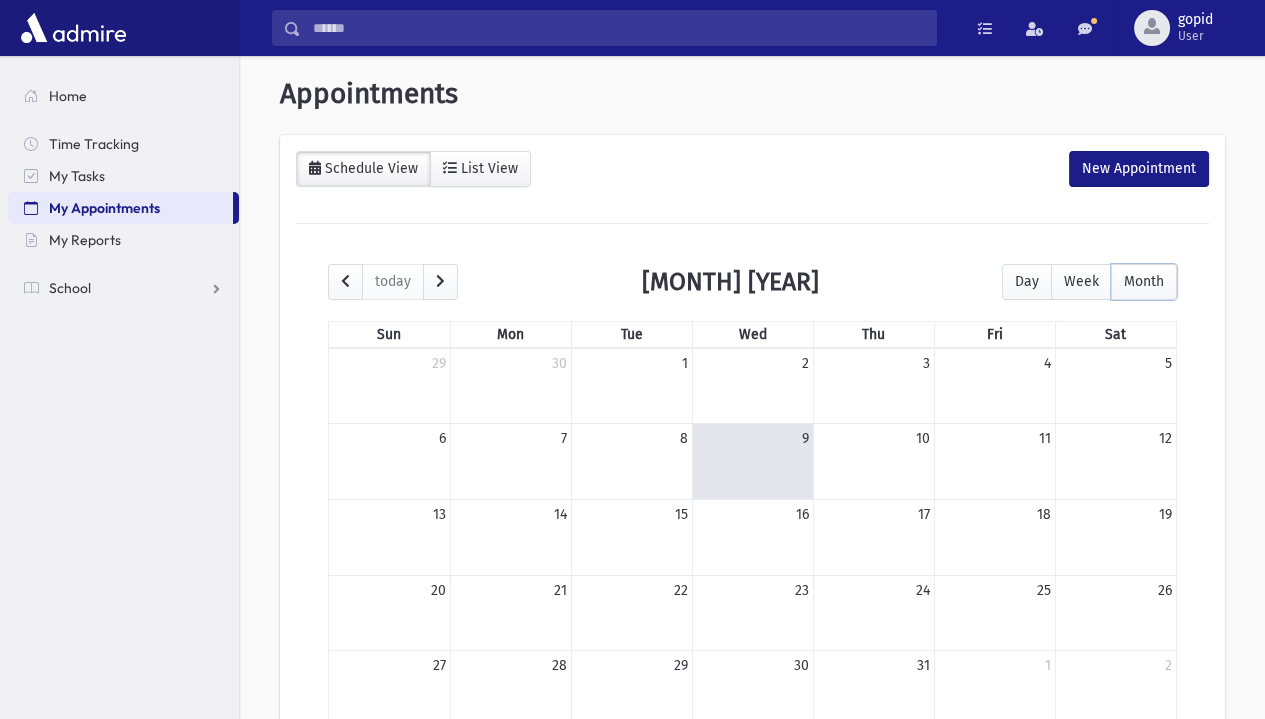 scroll, scrollTop: 12, scrollLeft: 0, axis: vertical 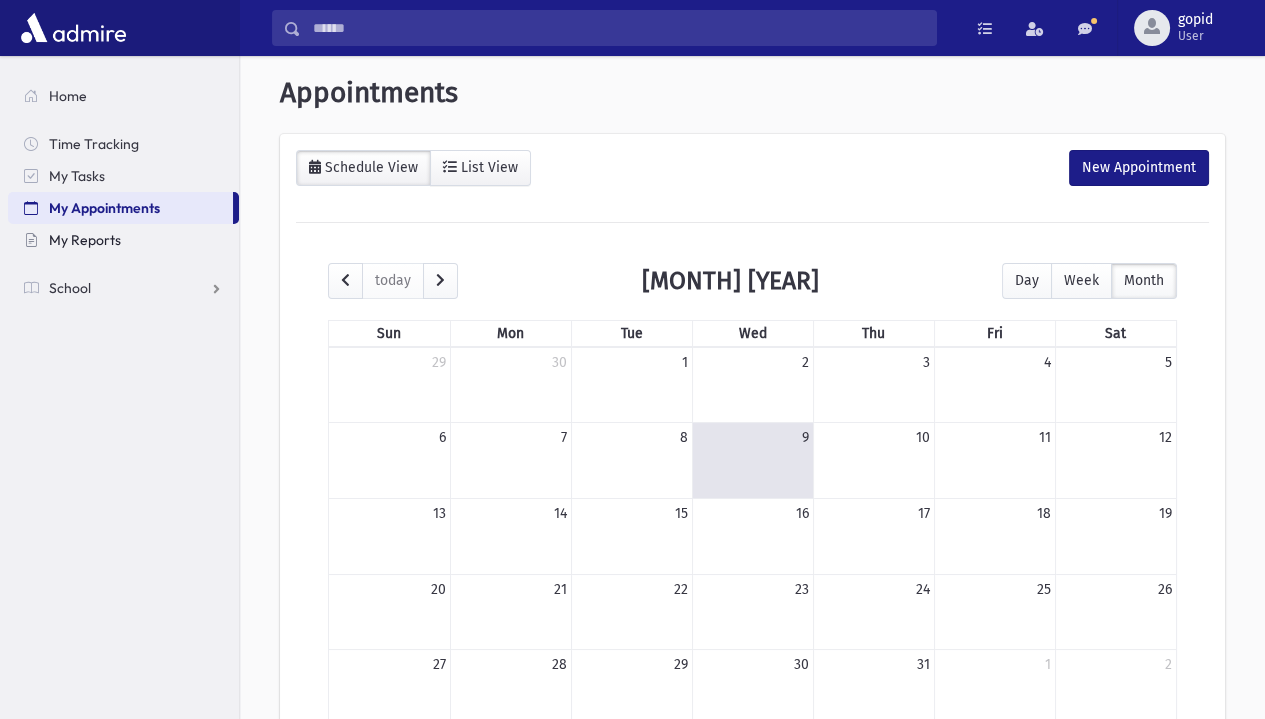 click on "My Reports" at bounding box center (123, 240) 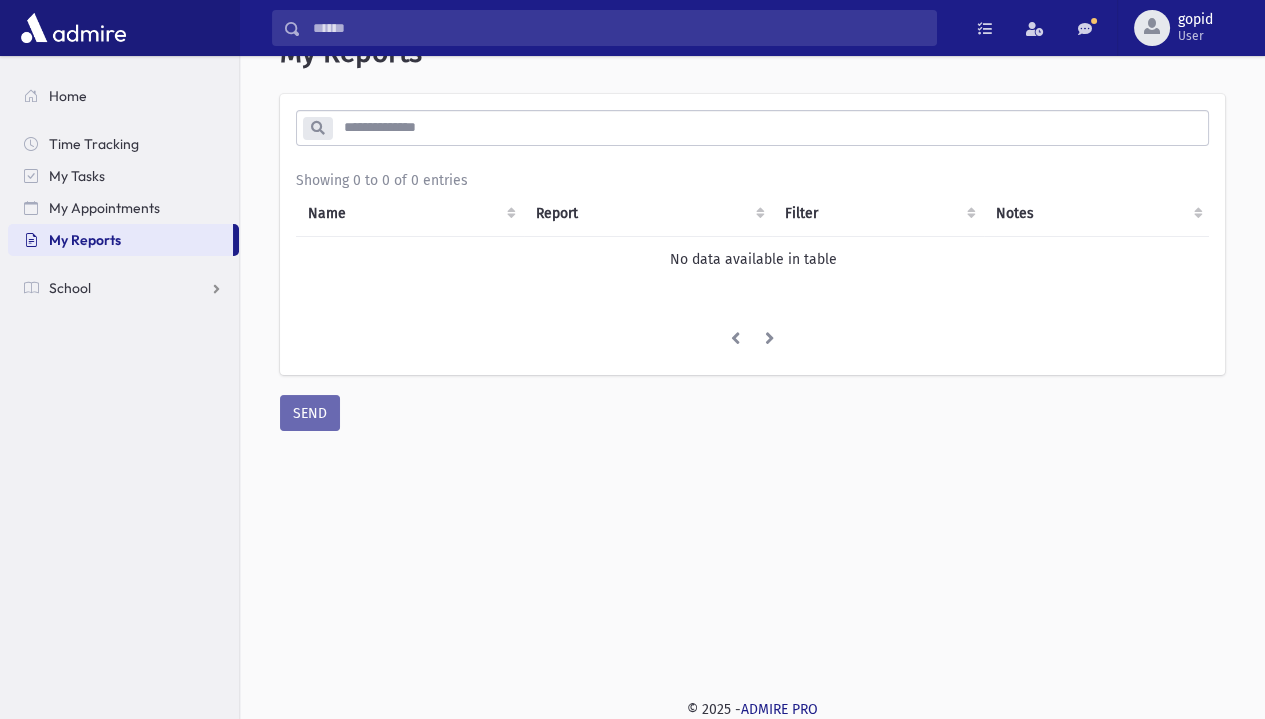 scroll, scrollTop: 60, scrollLeft: 0, axis: vertical 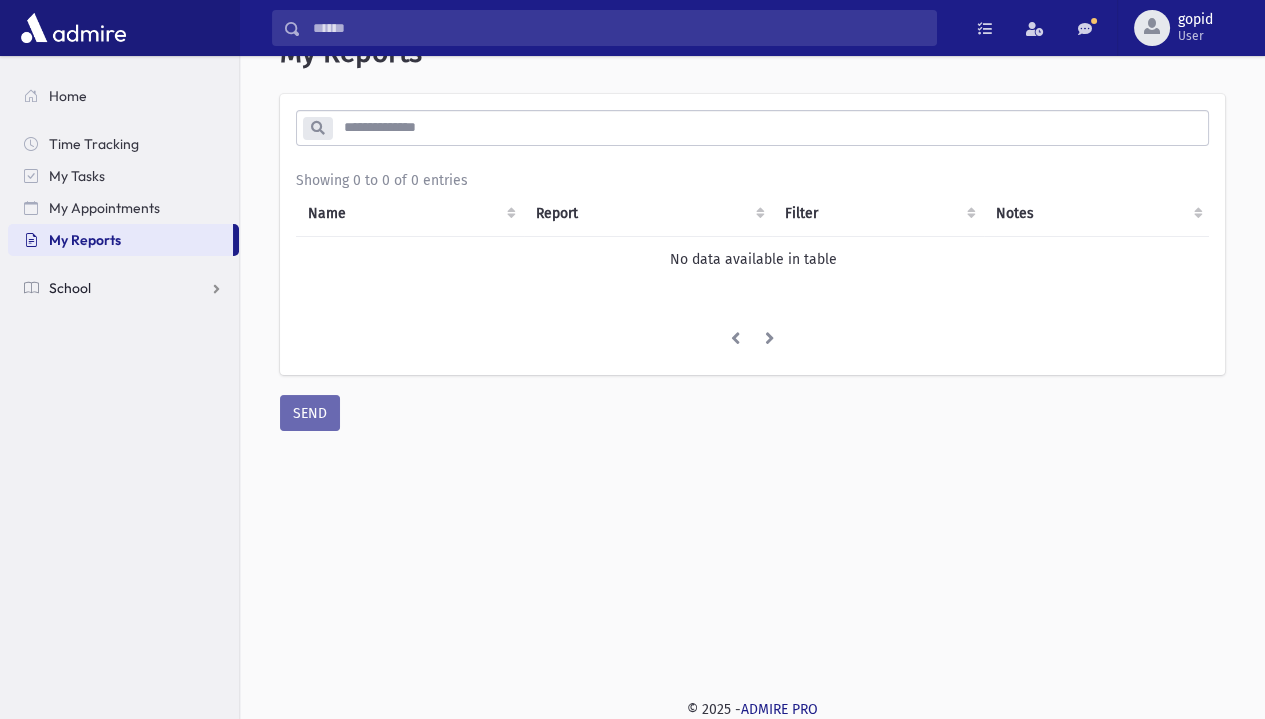 click on "School" at bounding box center [123, 288] 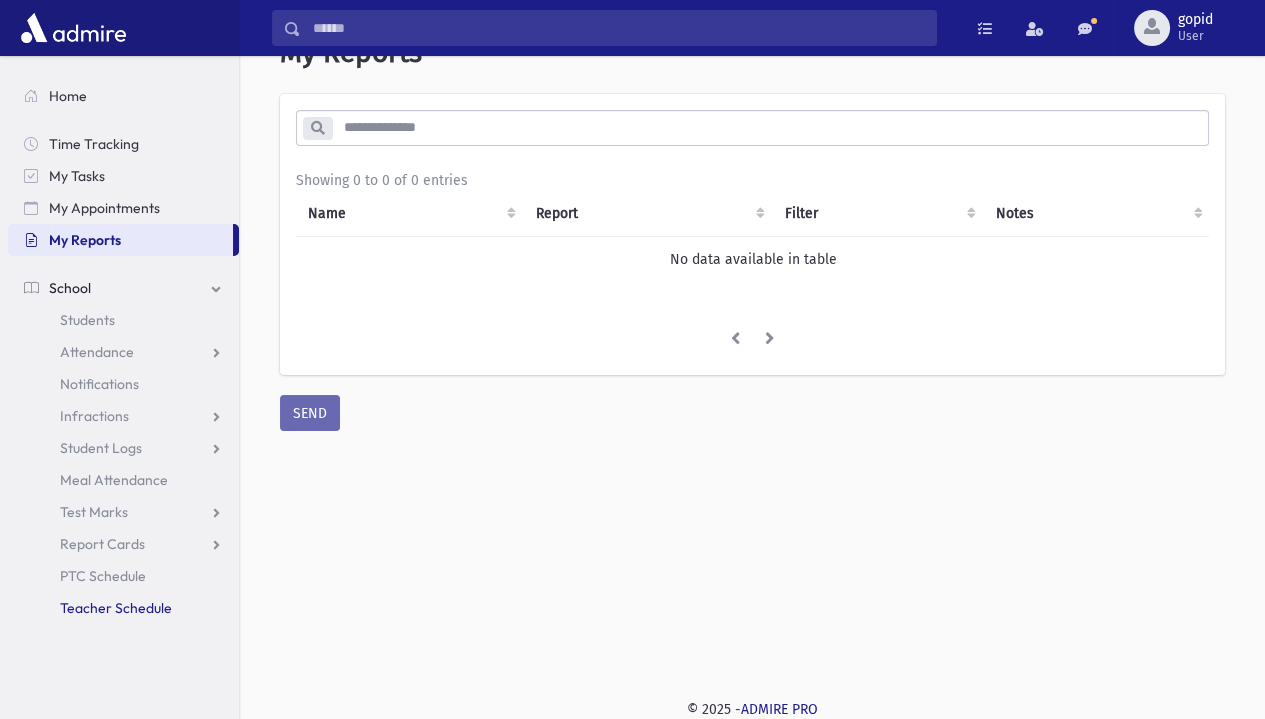 click on "Teacher Schedule" at bounding box center (116, 608) 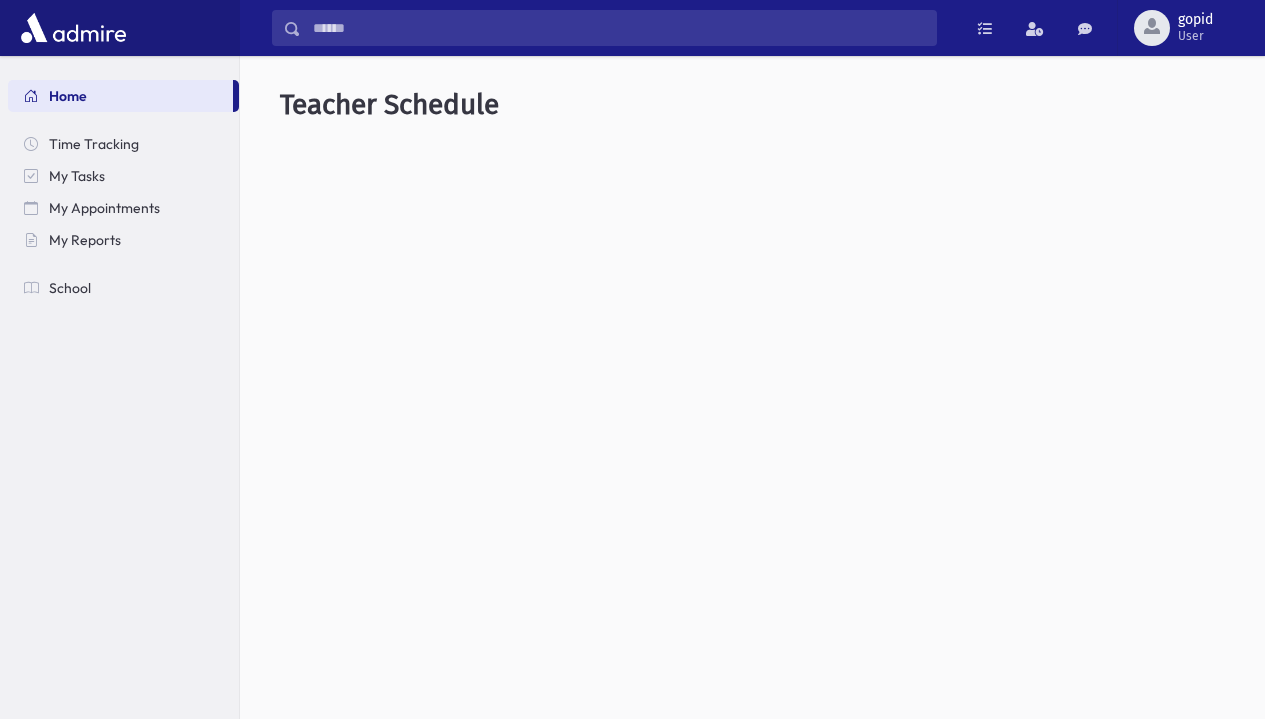 scroll, scrollTop: 0, scrollLeft: 0, axis: both 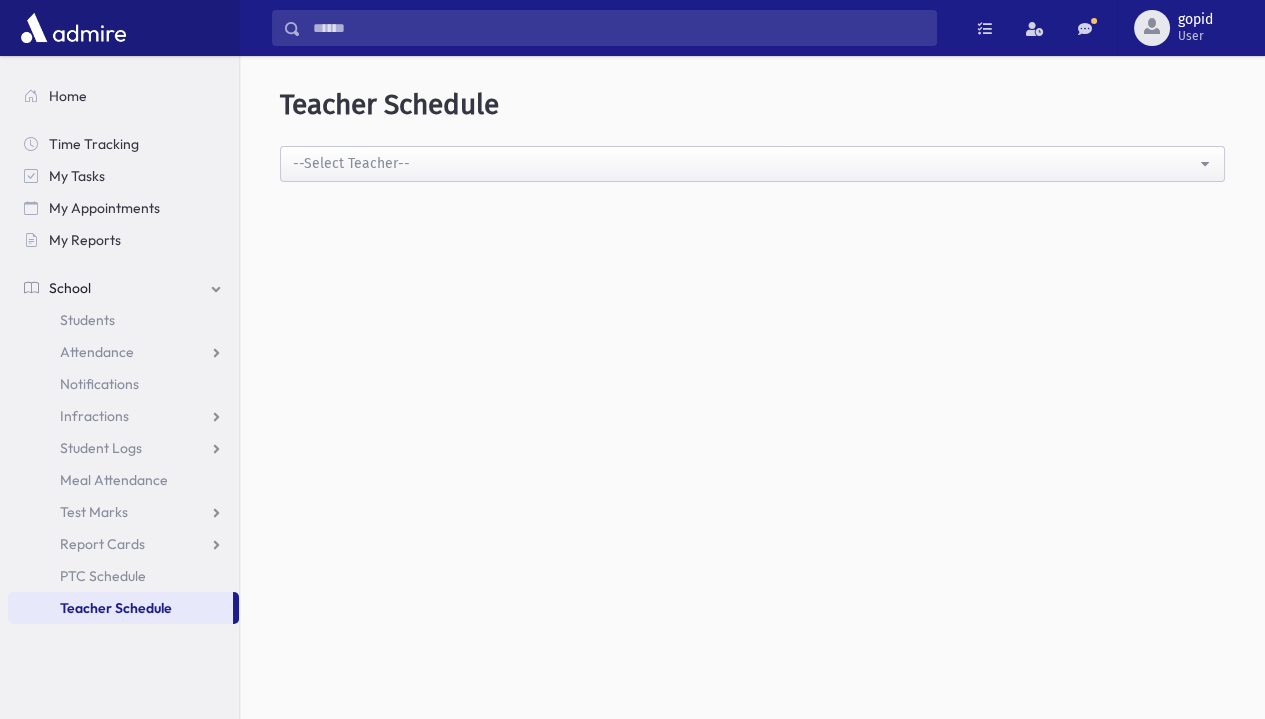 click on "School" at bounding box center [70, 288] 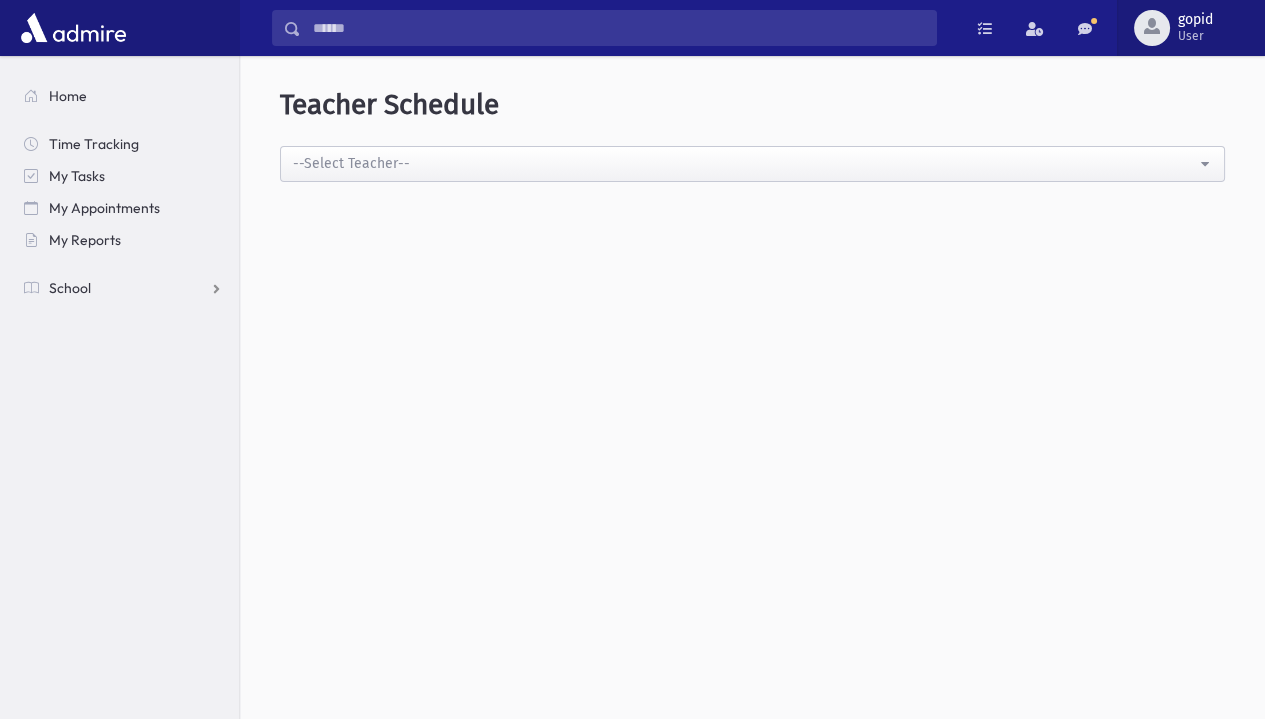 click on "gopid" at bounding box center [1195, 20] 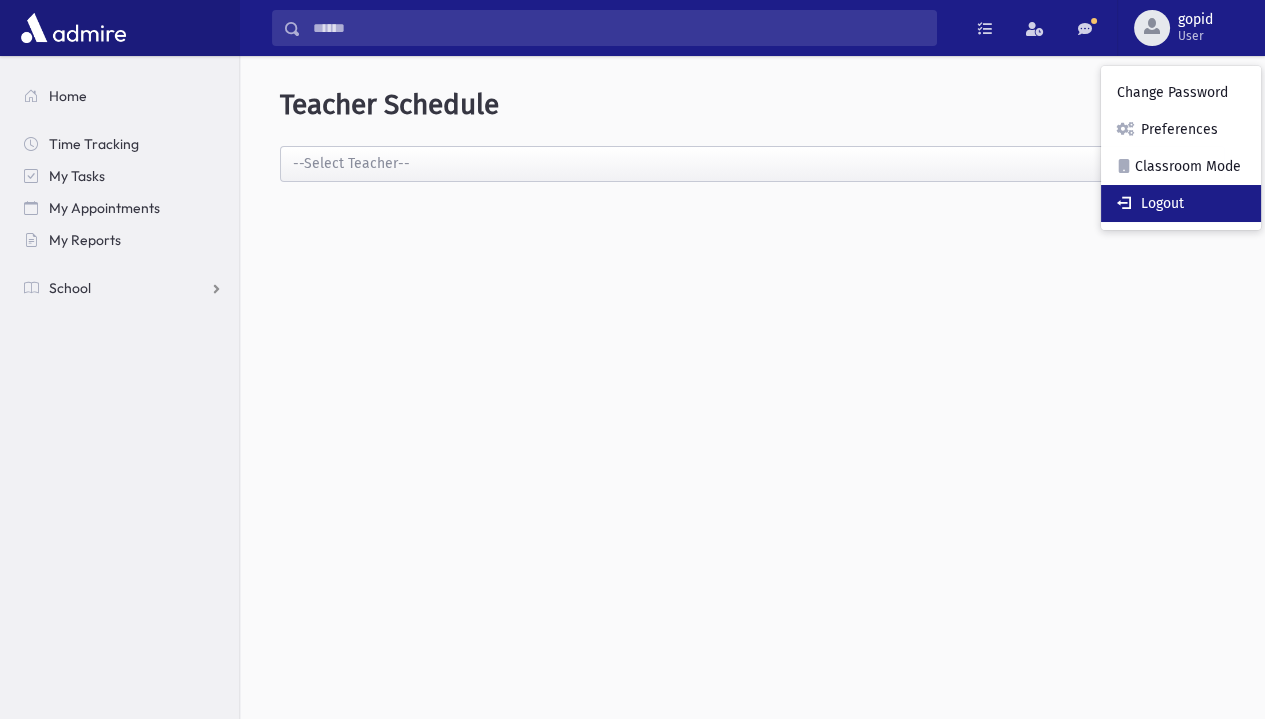 click on "Logout" at bounding box center (1181, 203) 